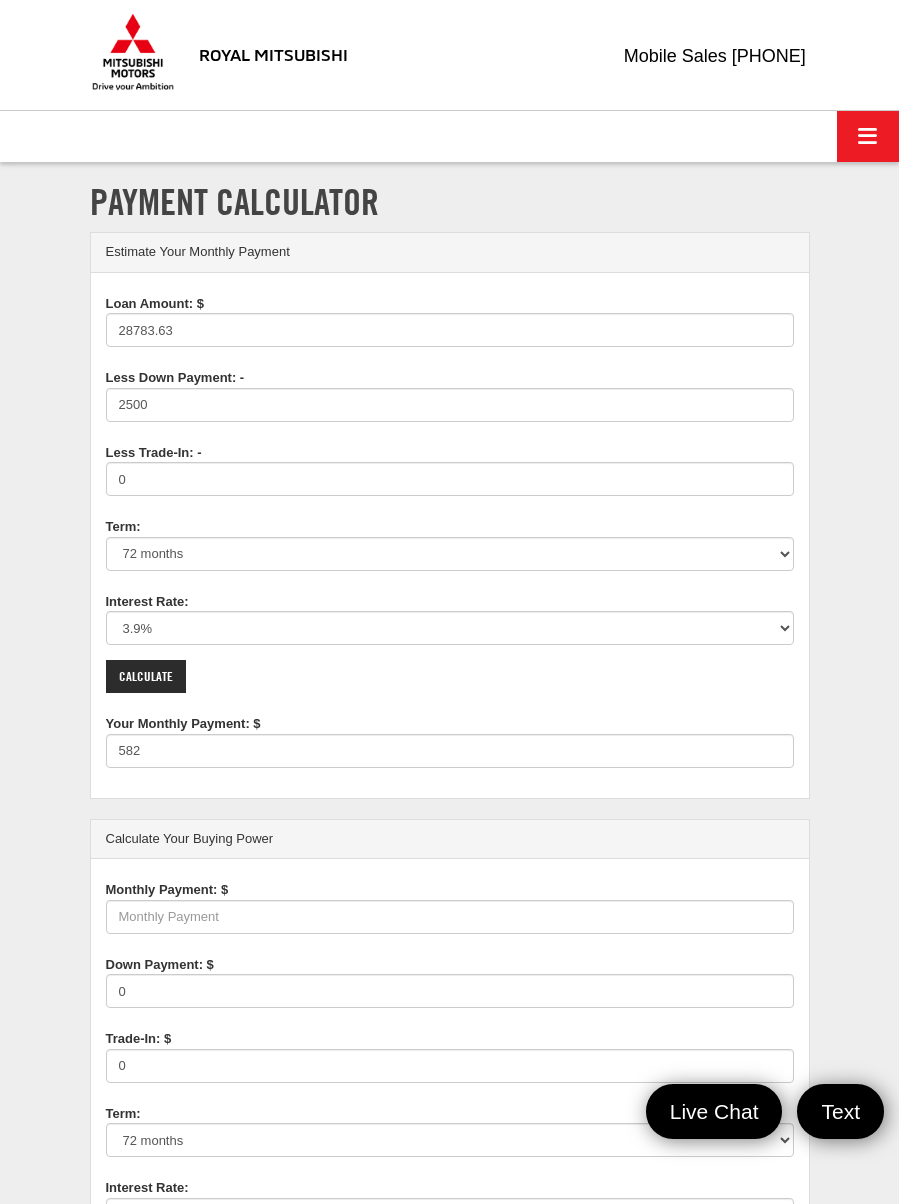 scroll, scrollTop: 166, scrollLeft: 0, axis: vertical 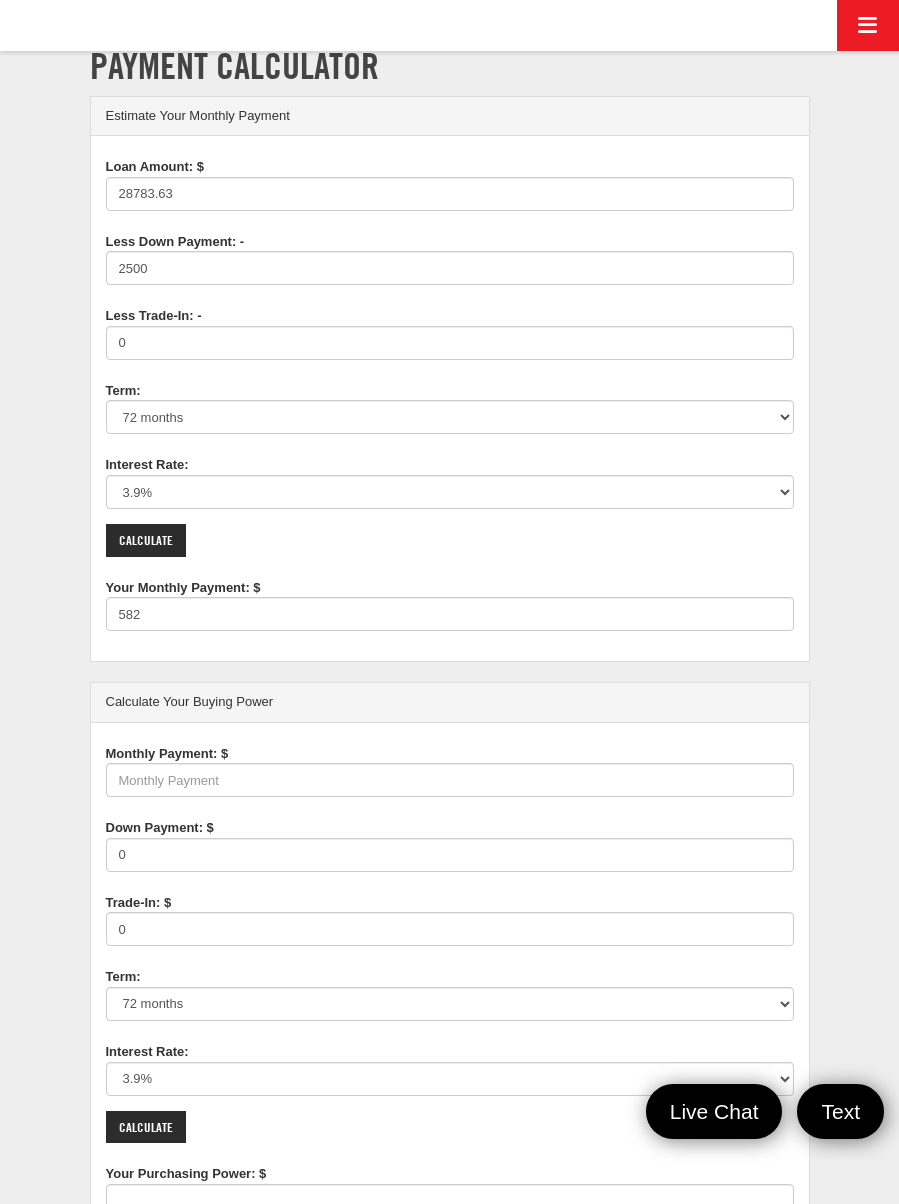 click on "Calculate" at bounding box center (146, 540) 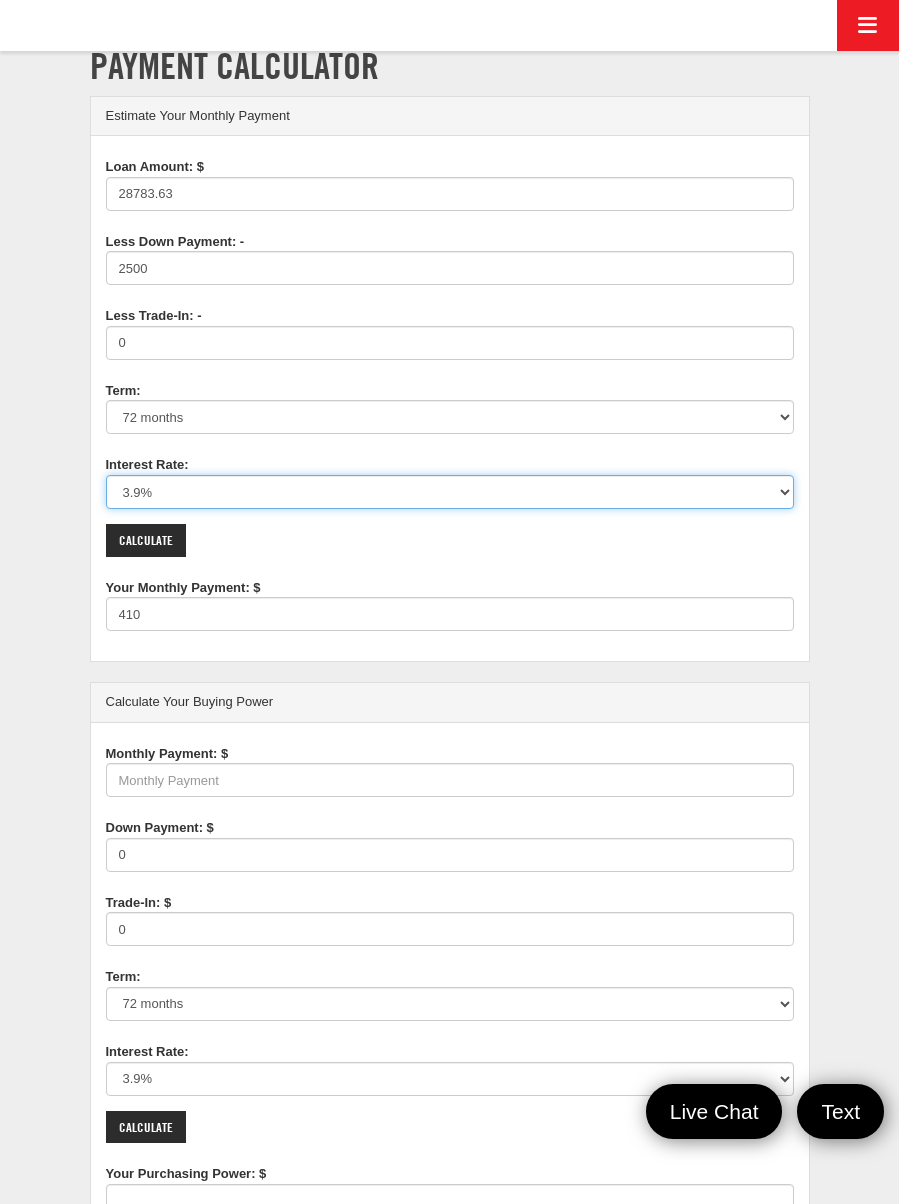 click on "0%
0.9%
1.9%
2.9%
3.9%
4.9%
5.9%
6.9%
7.9%
8.9%
9.9%
10.9%
11.9%
12.9%
13.9%
14.9%
15.9%
16.9%
17.9%
18.9%
19.9%
20.9%" at bounding box center (450, 492) 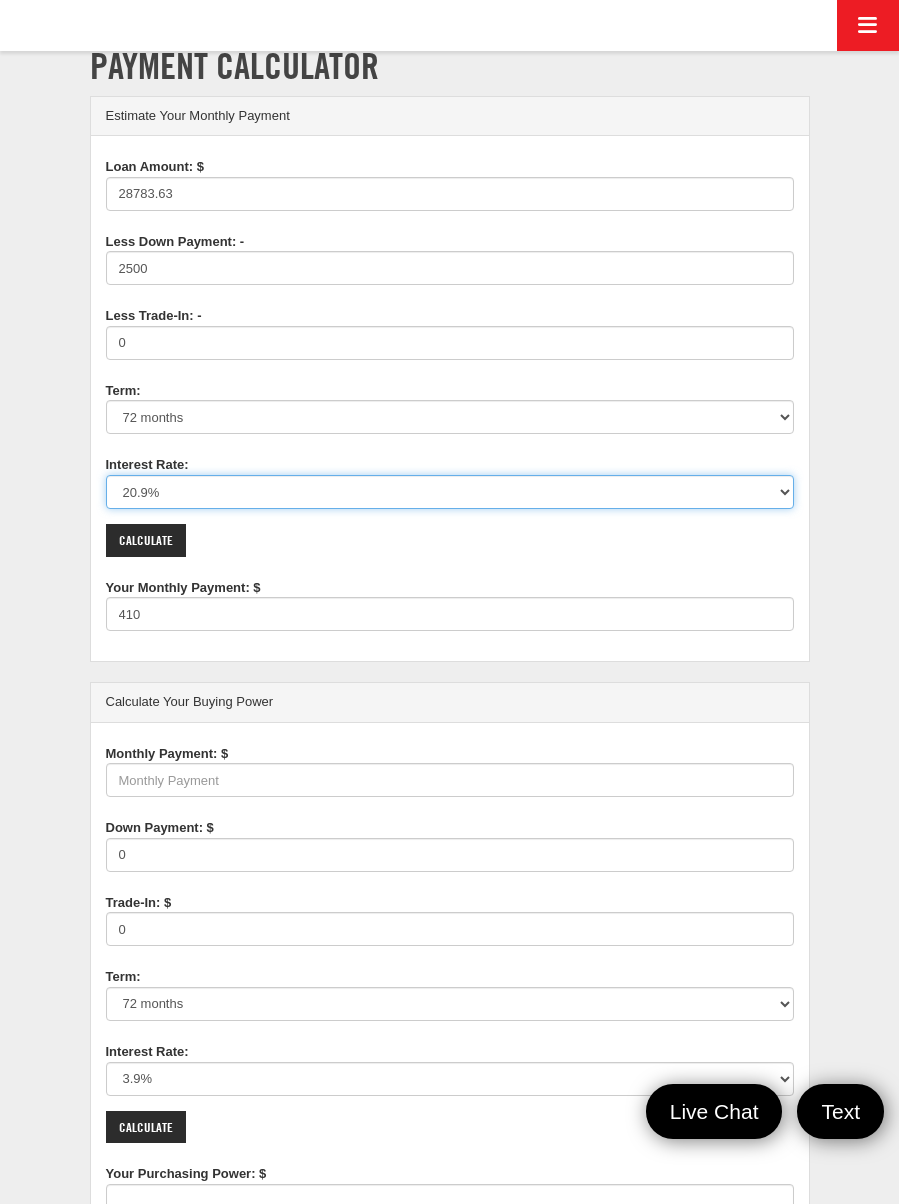 type on "643" 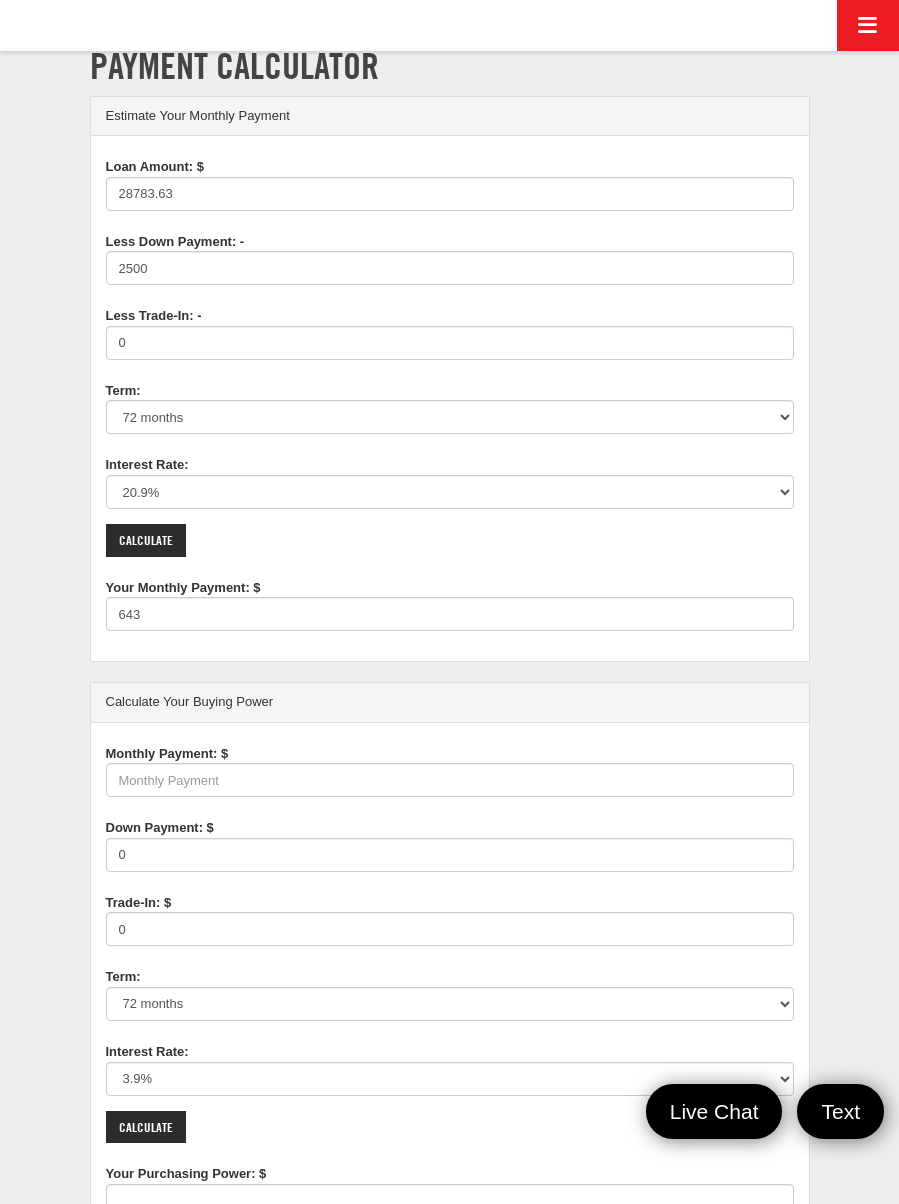 click on "Calculate" at bounding box center (146, 540) 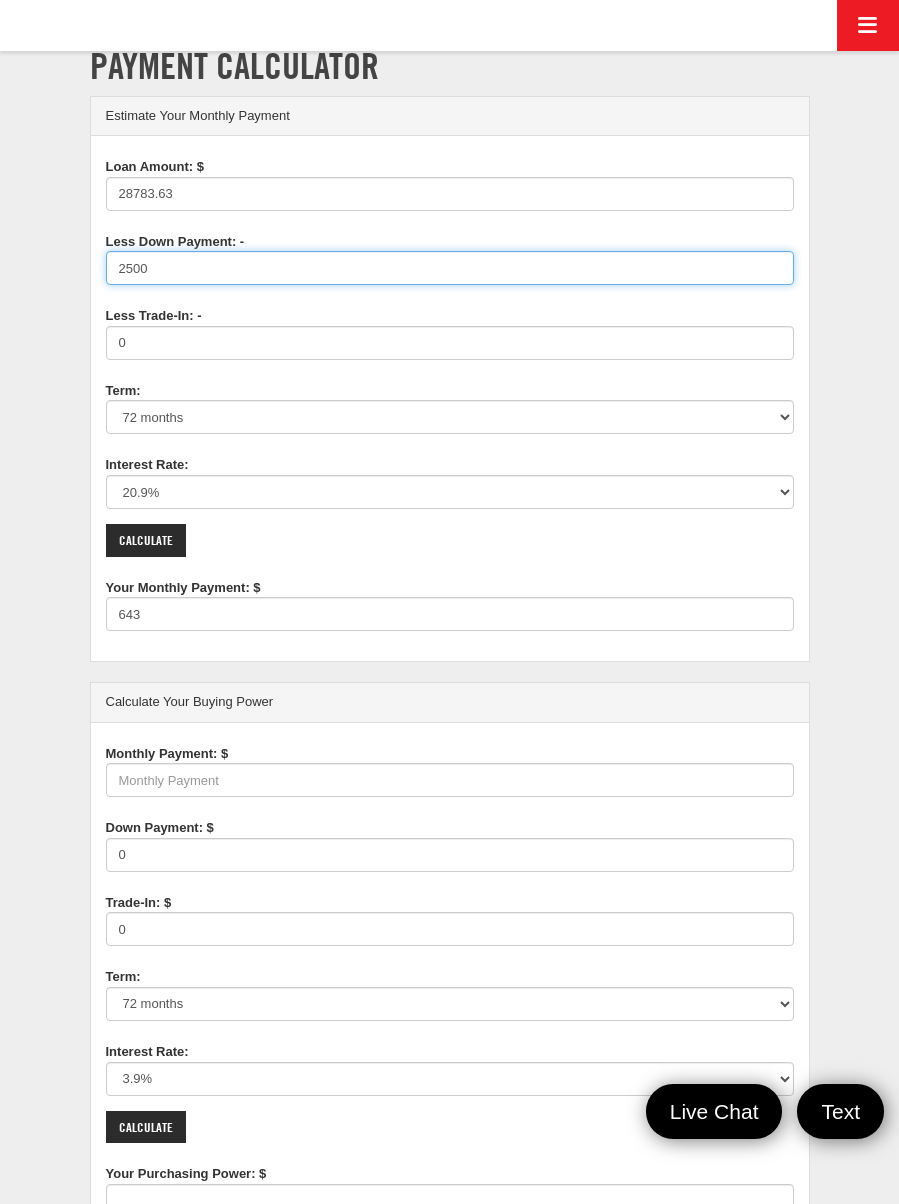 click on "2500" at bounding box center [450, 268] 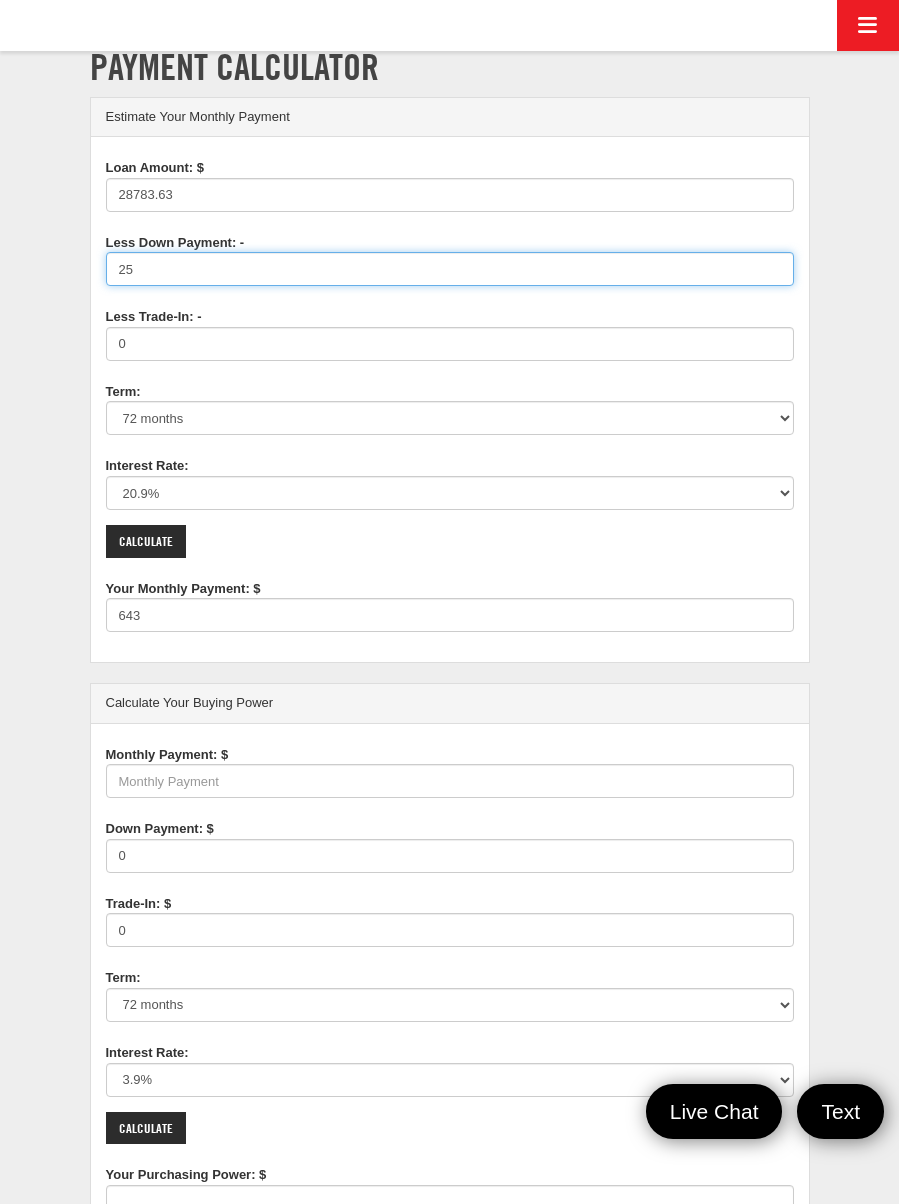 type on "2" 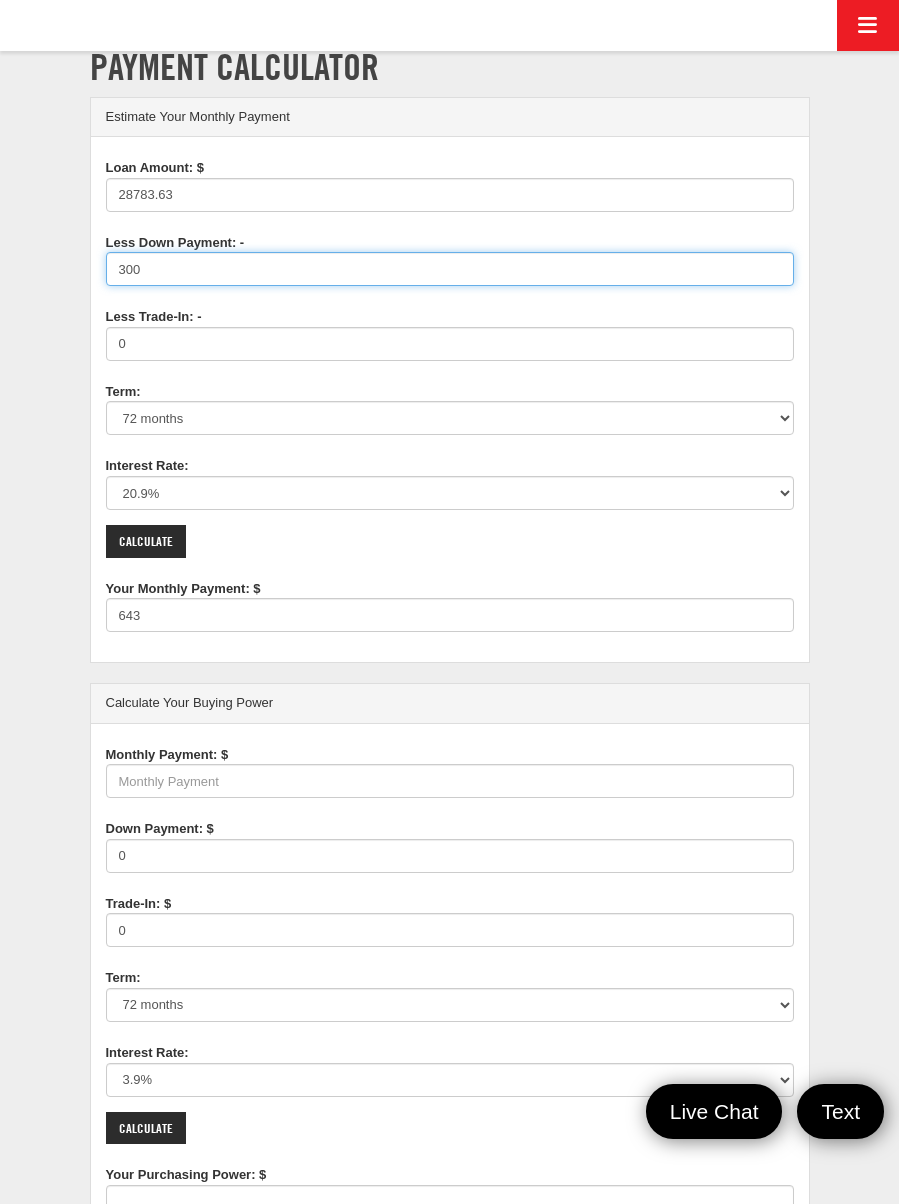 type on "300" 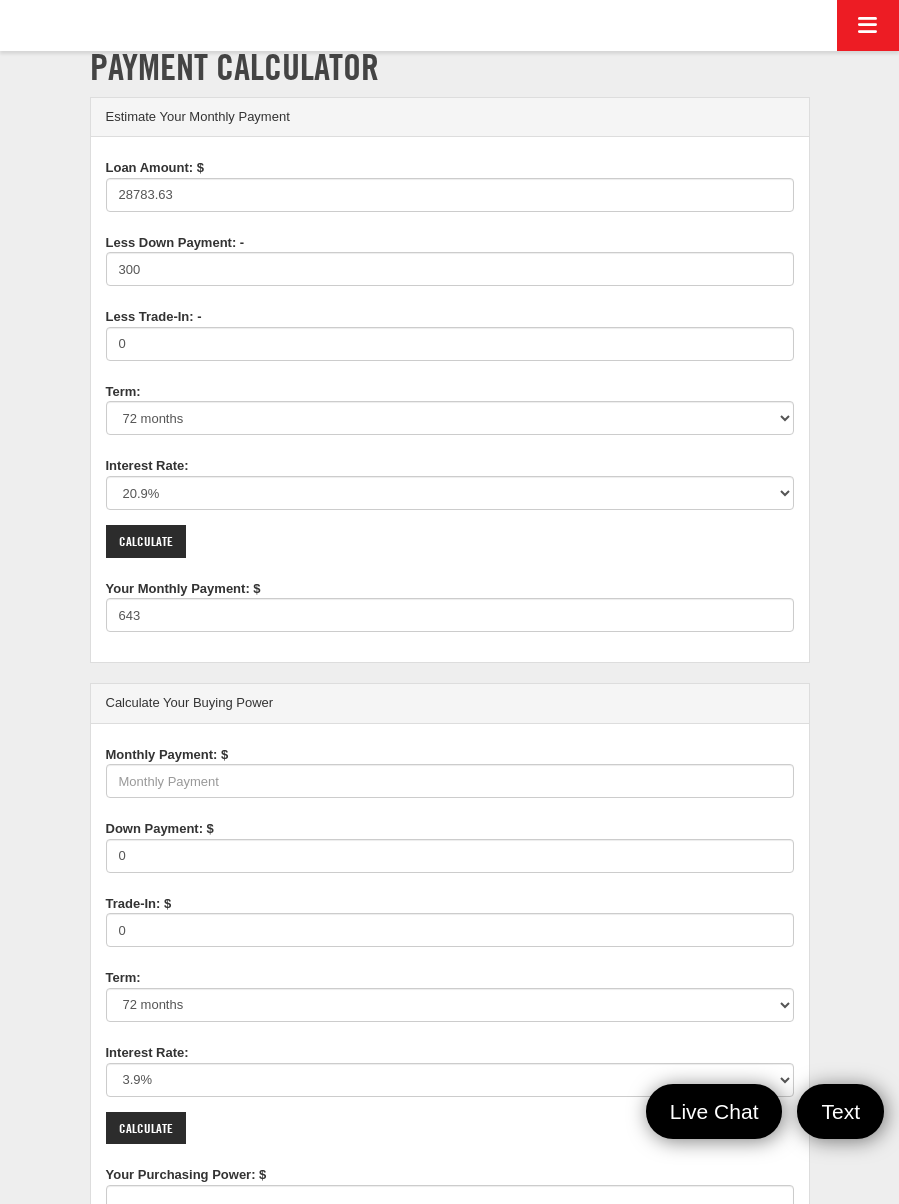 click on "Calculate" at bounding box center (146, 541) 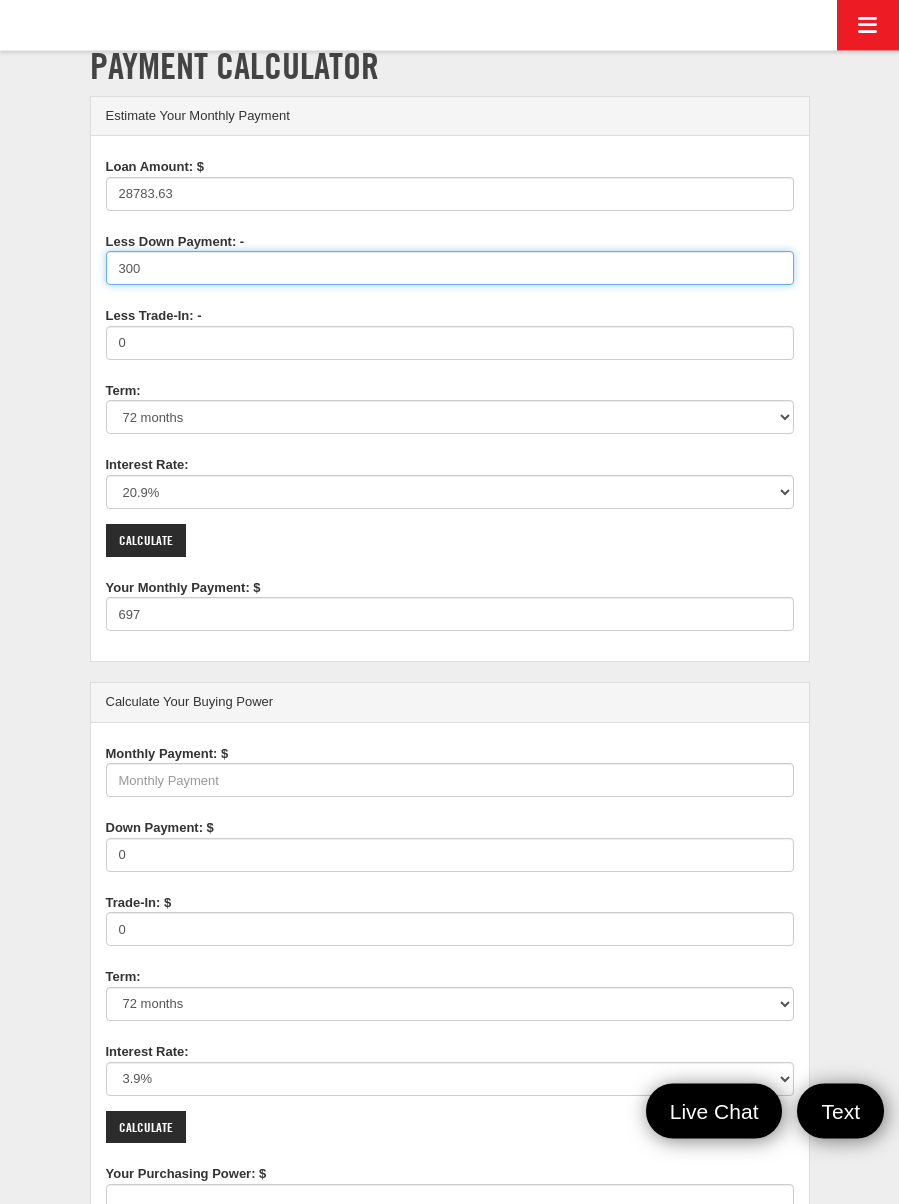 click on "300" at bounding box center (450, 269) 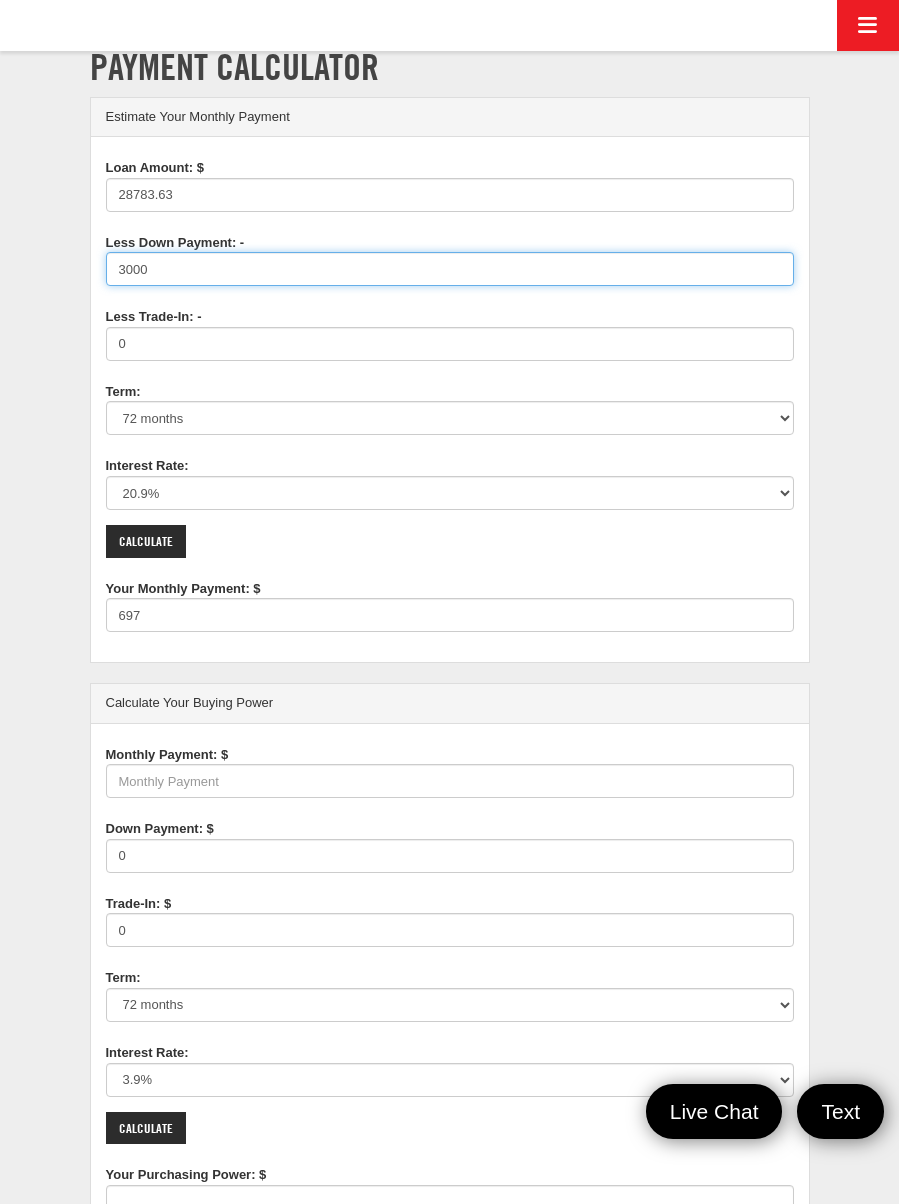 type on "3000" 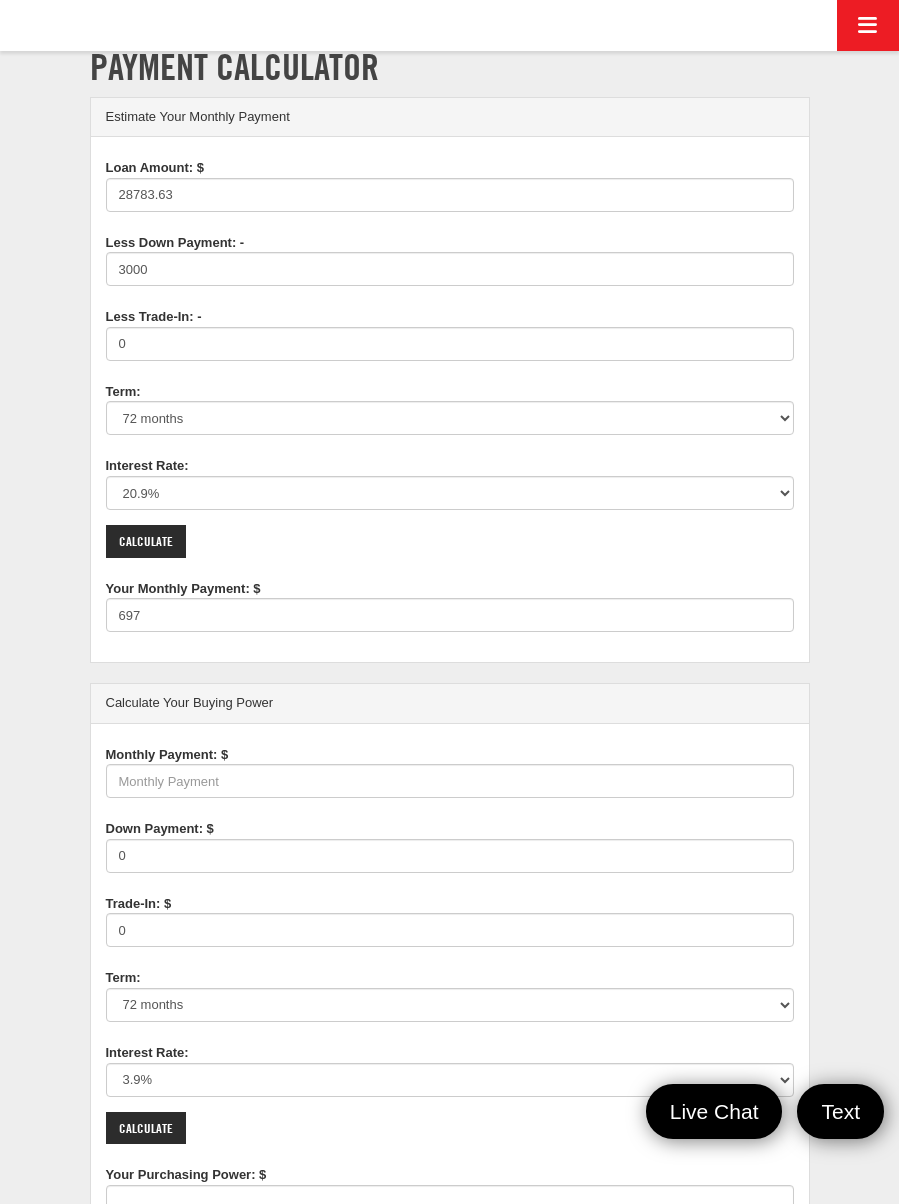 click on "Calculate" at bounding box center (146, 541) 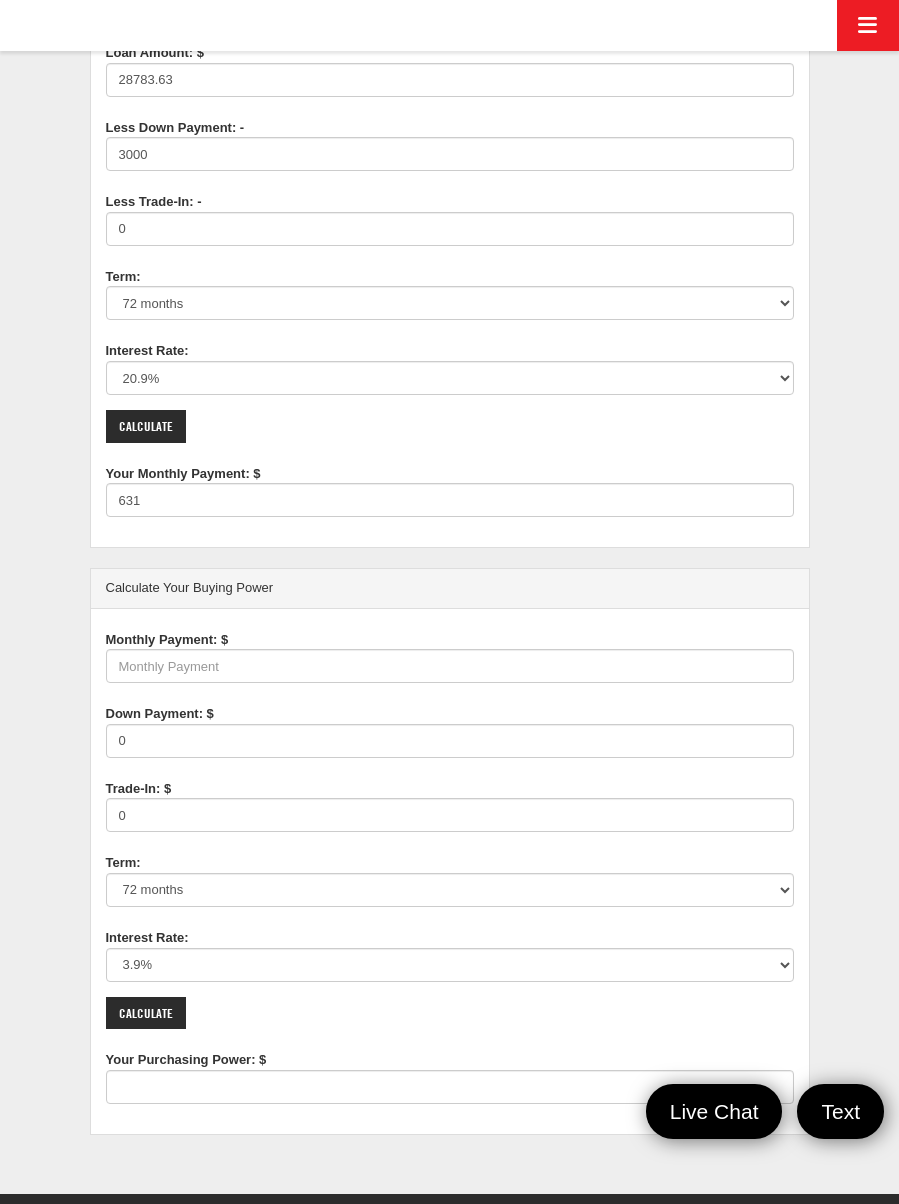 scroll, scrollTop: 0, scrollLeft: 0, axis: both 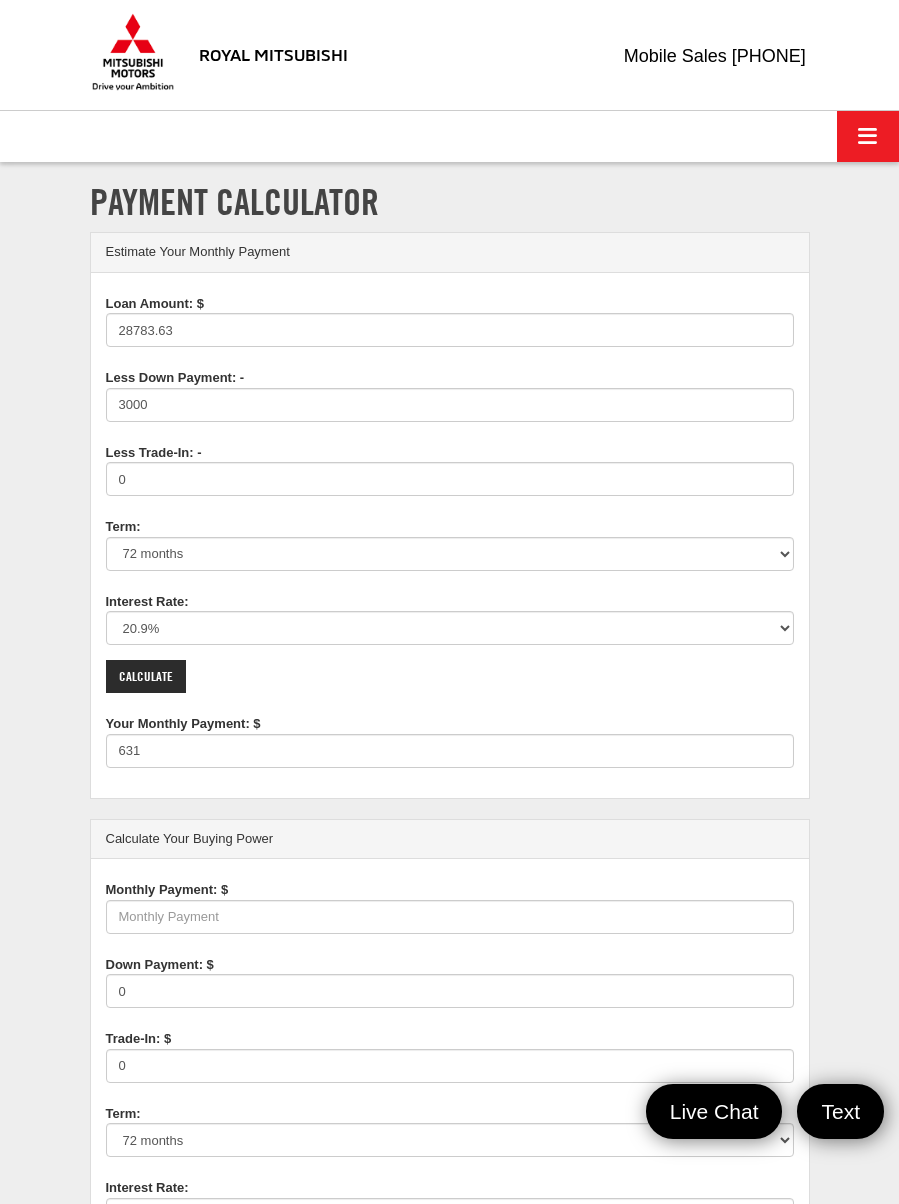 click on "Your Monthly Payment: $" at bounding box center (183, 721) 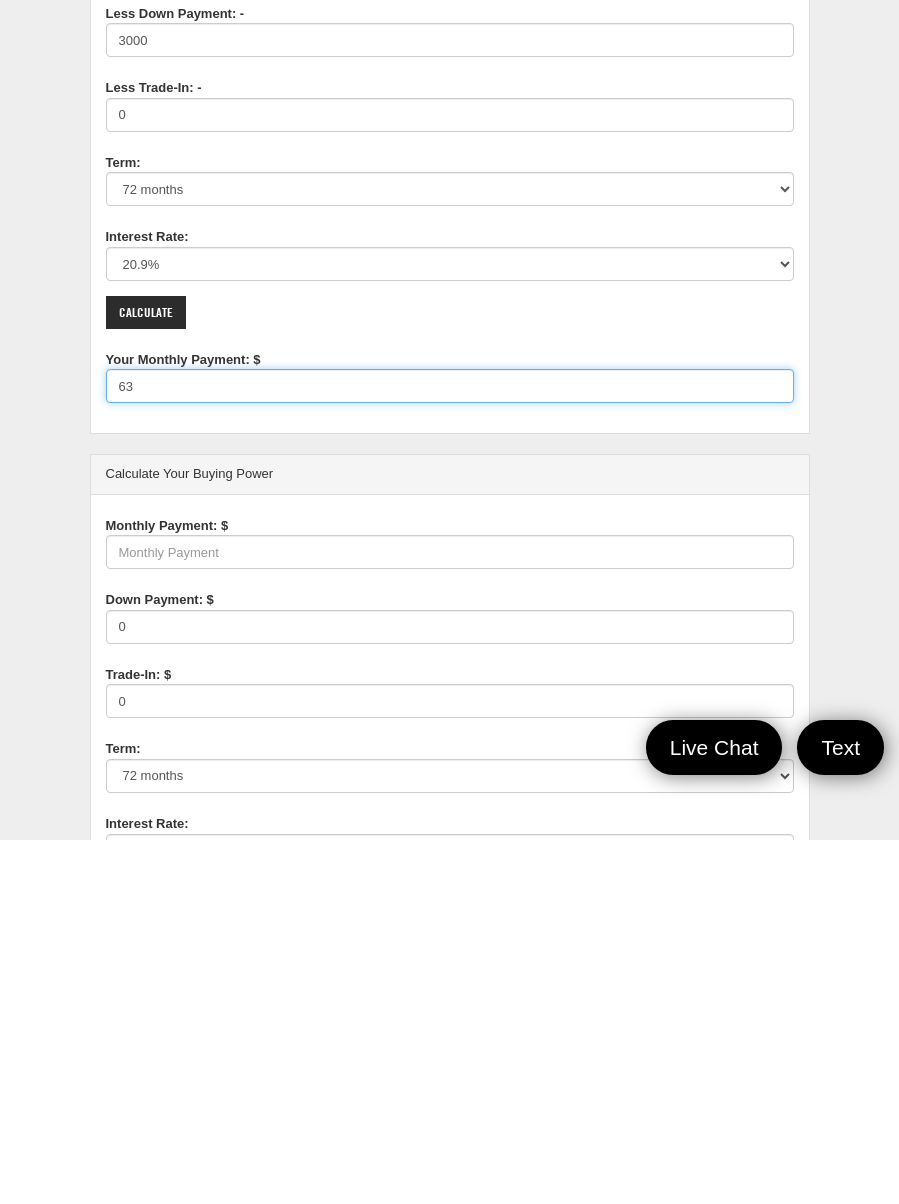 type on "6" 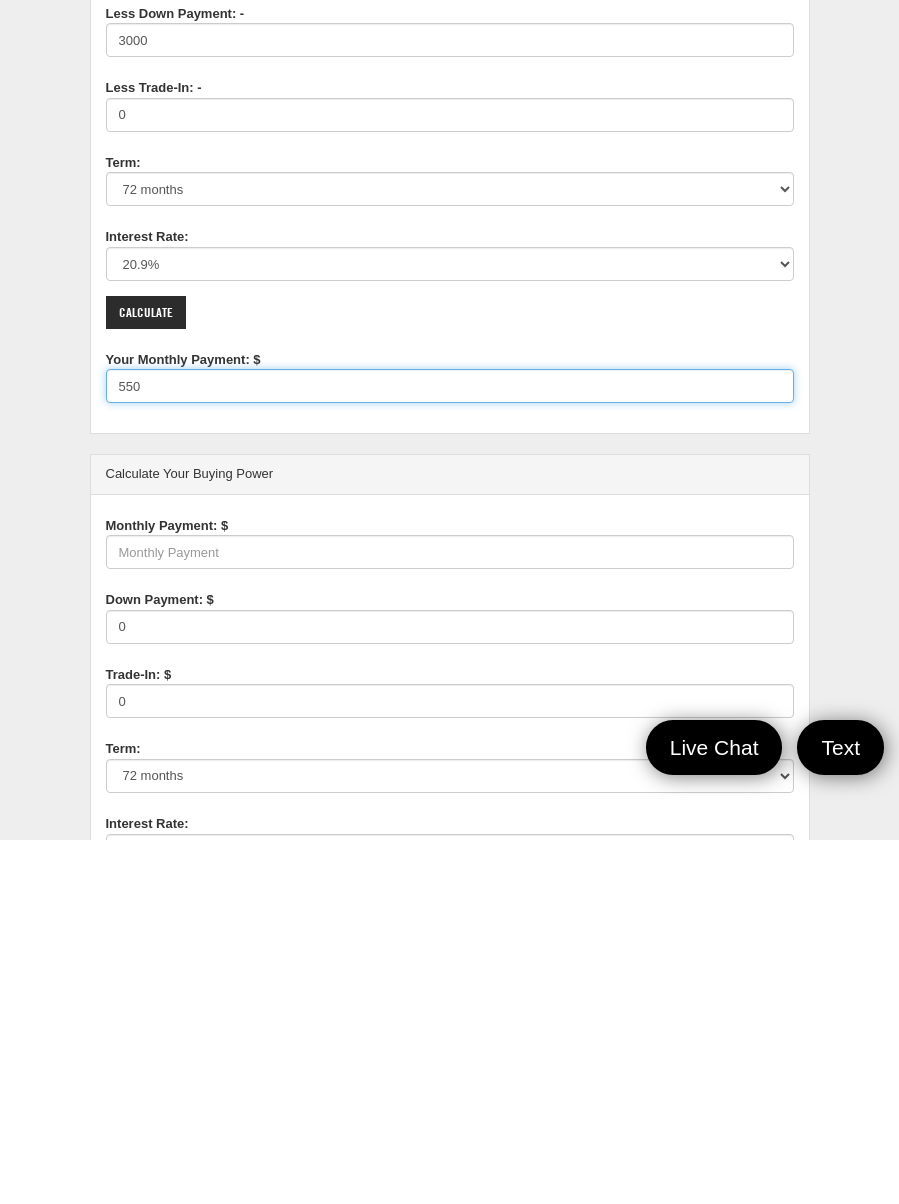 click on "Calculate" at bounding box center (146, 676) 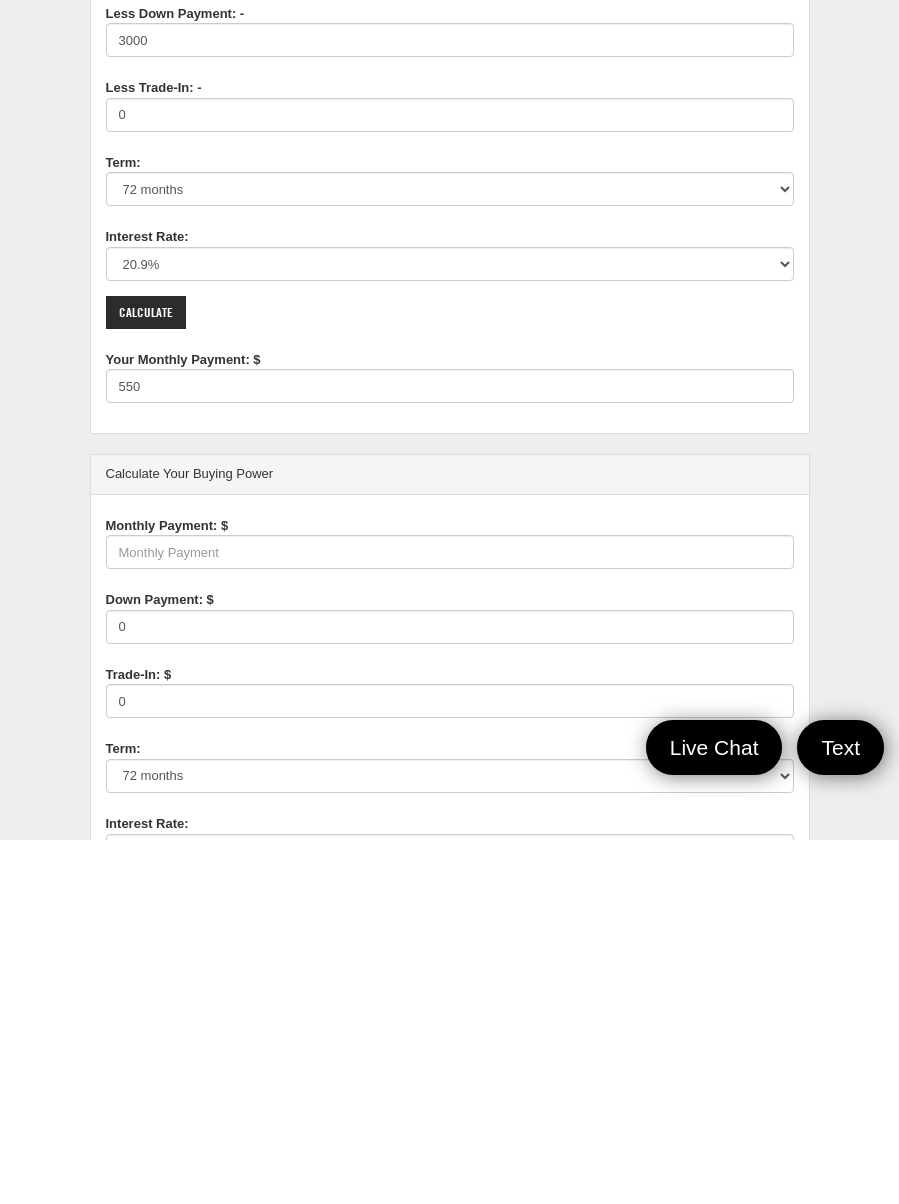 type on "631" 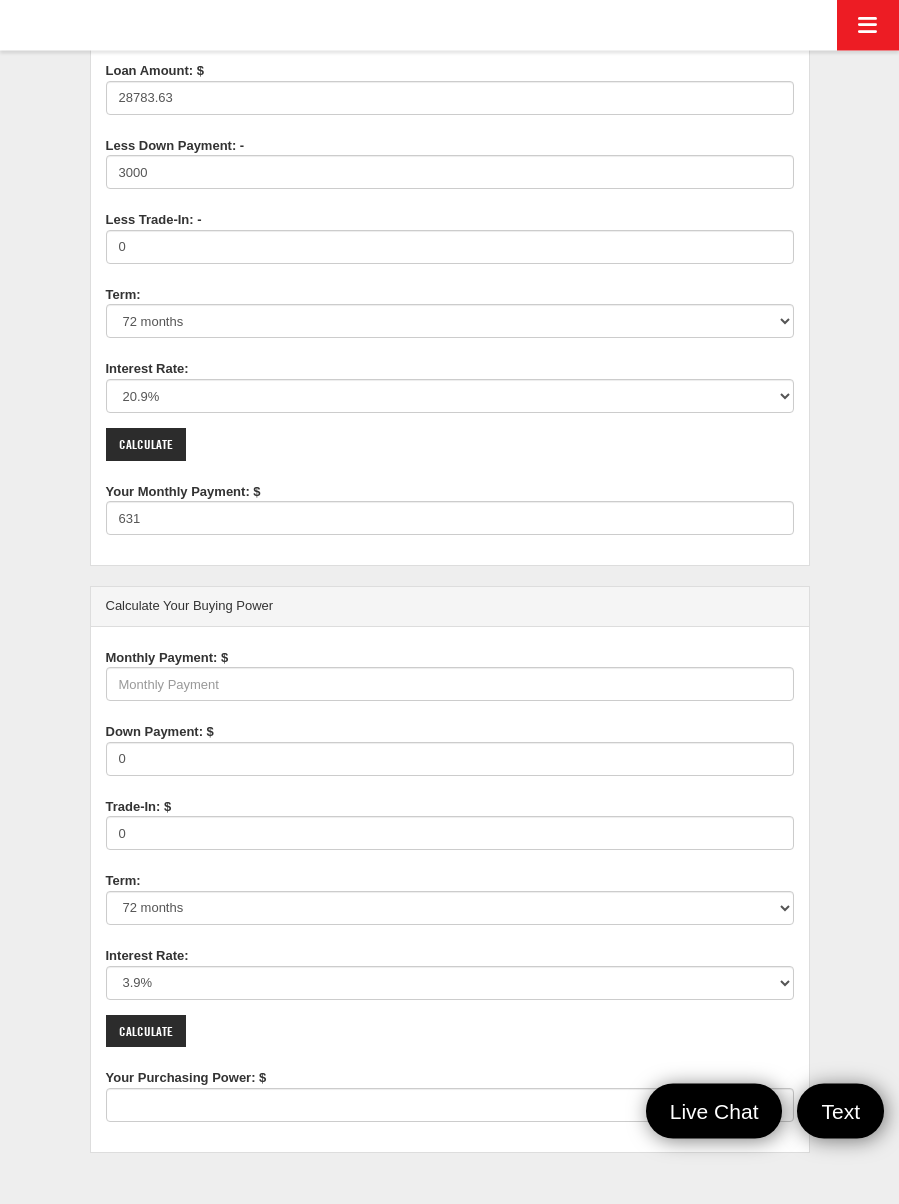 scroll, scrollTop: 230, scrollLeft: 0, axis: vertical 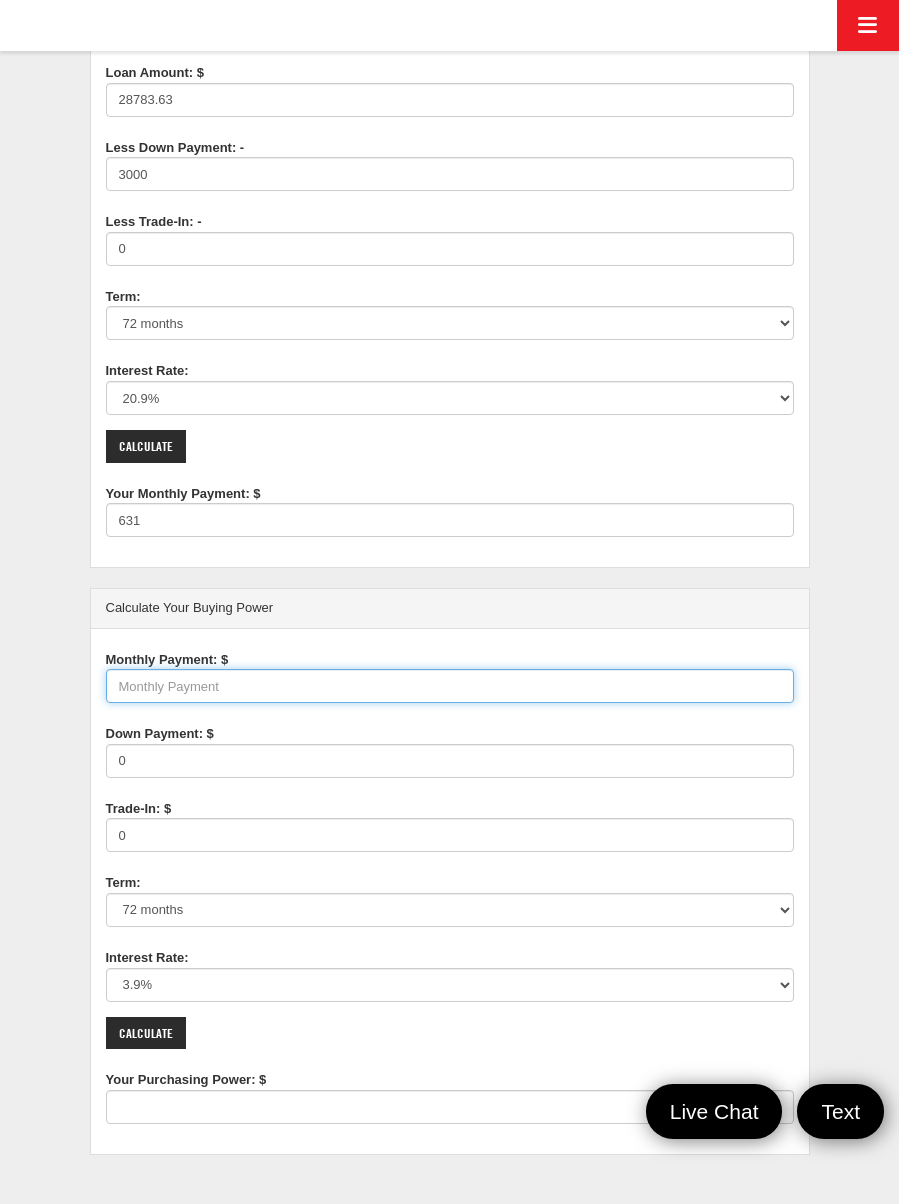 click on "Monthly Payment: $" at bounding box center (450, 686) 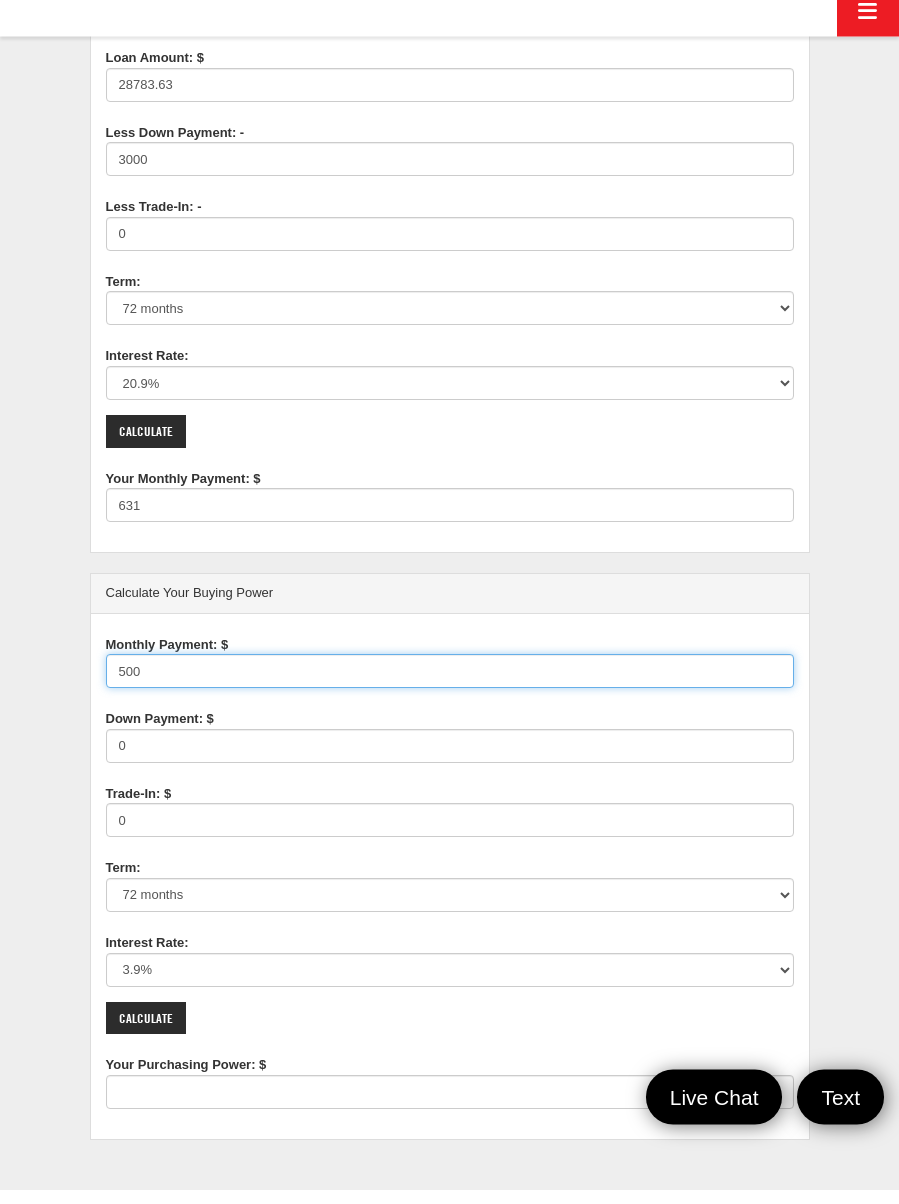 type on "500" 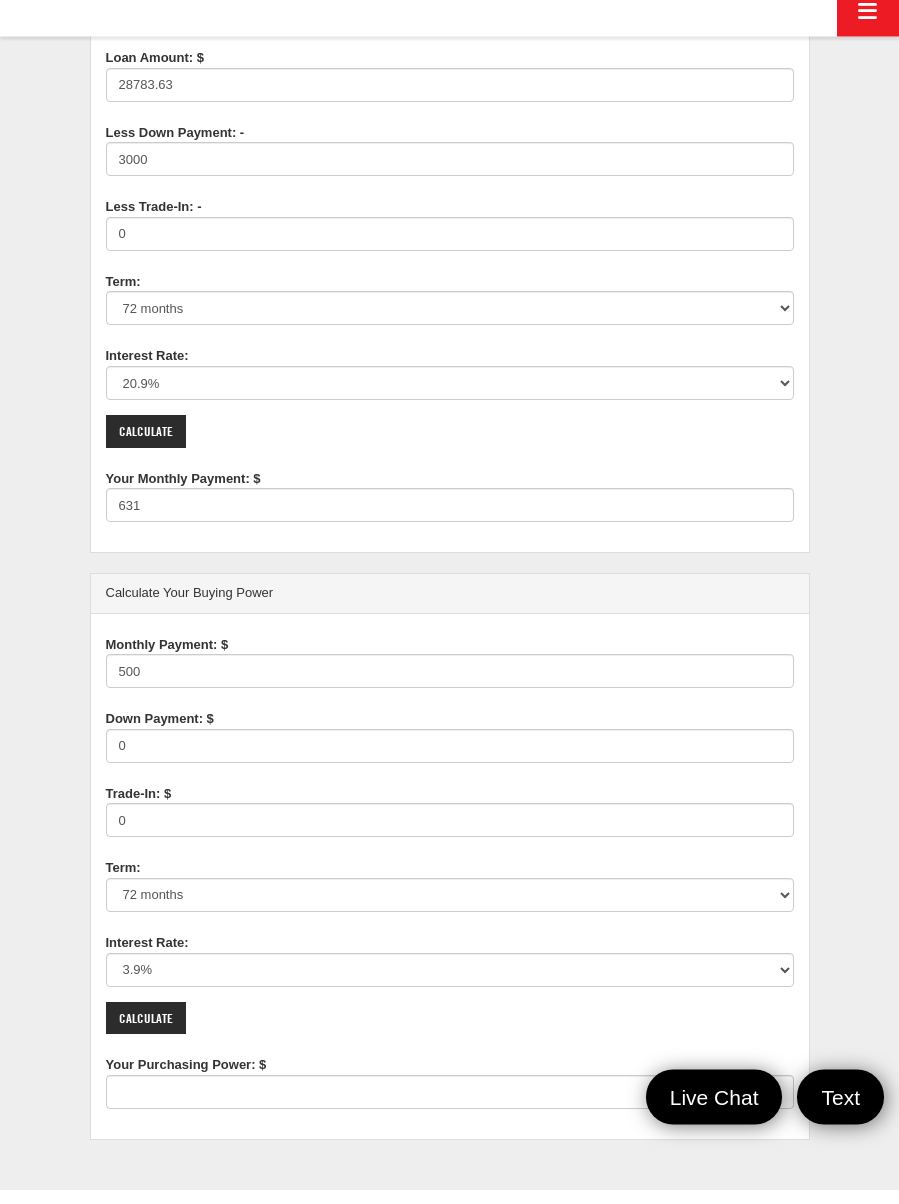 click on "0" at bounding box center [450, 761] 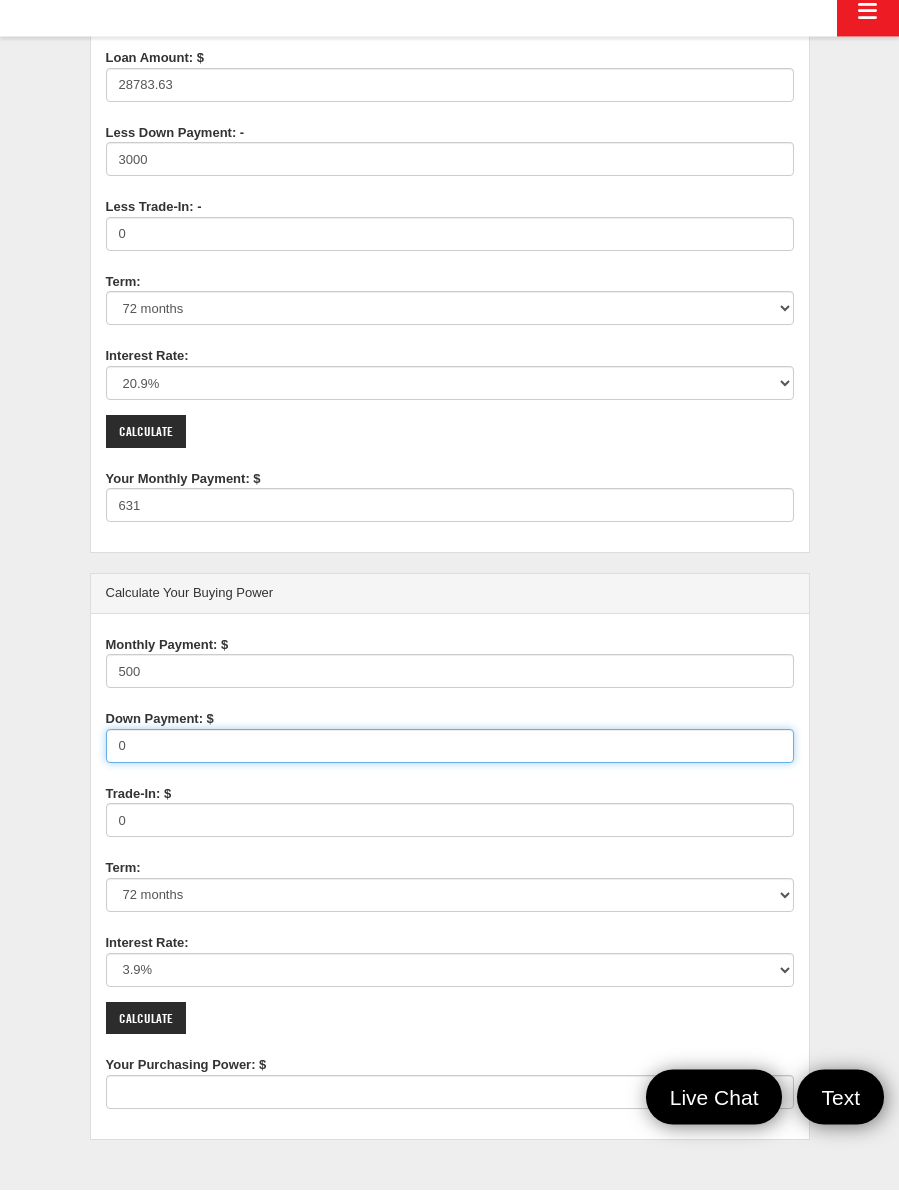 type on "32052" 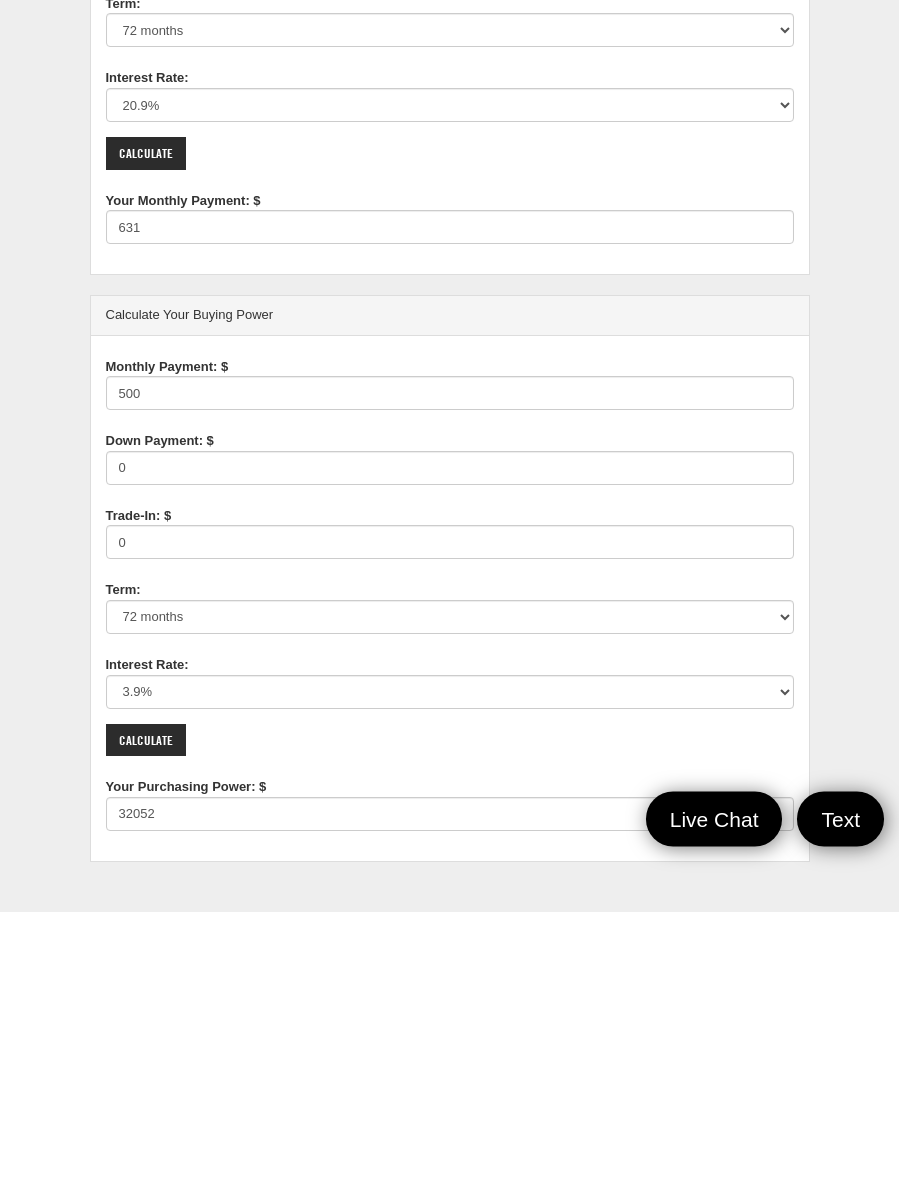 click on "0%
0.9%
1.9%
2.9%
3.9%
4.9%
5.9%
6.9%
7.9%
8.9%
9.9%
10.9%
11.9%
12.9%
13.9%
14.9%
15.9%
16.9%
17.9%
18.9%
19.9%
20.9%" at bounding box center [450, 985] 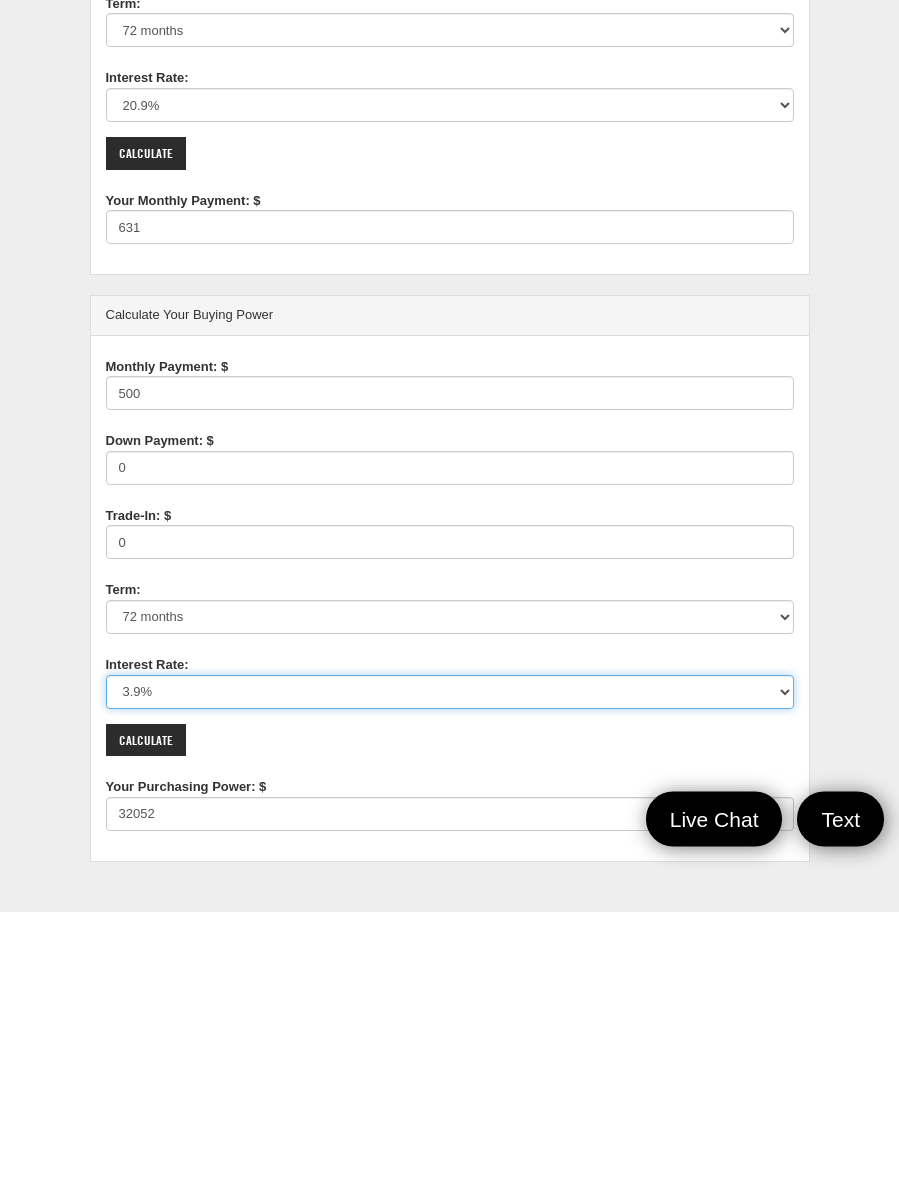 scroll, scrollTop: 289, scrollLeft: 0, axis: vertical 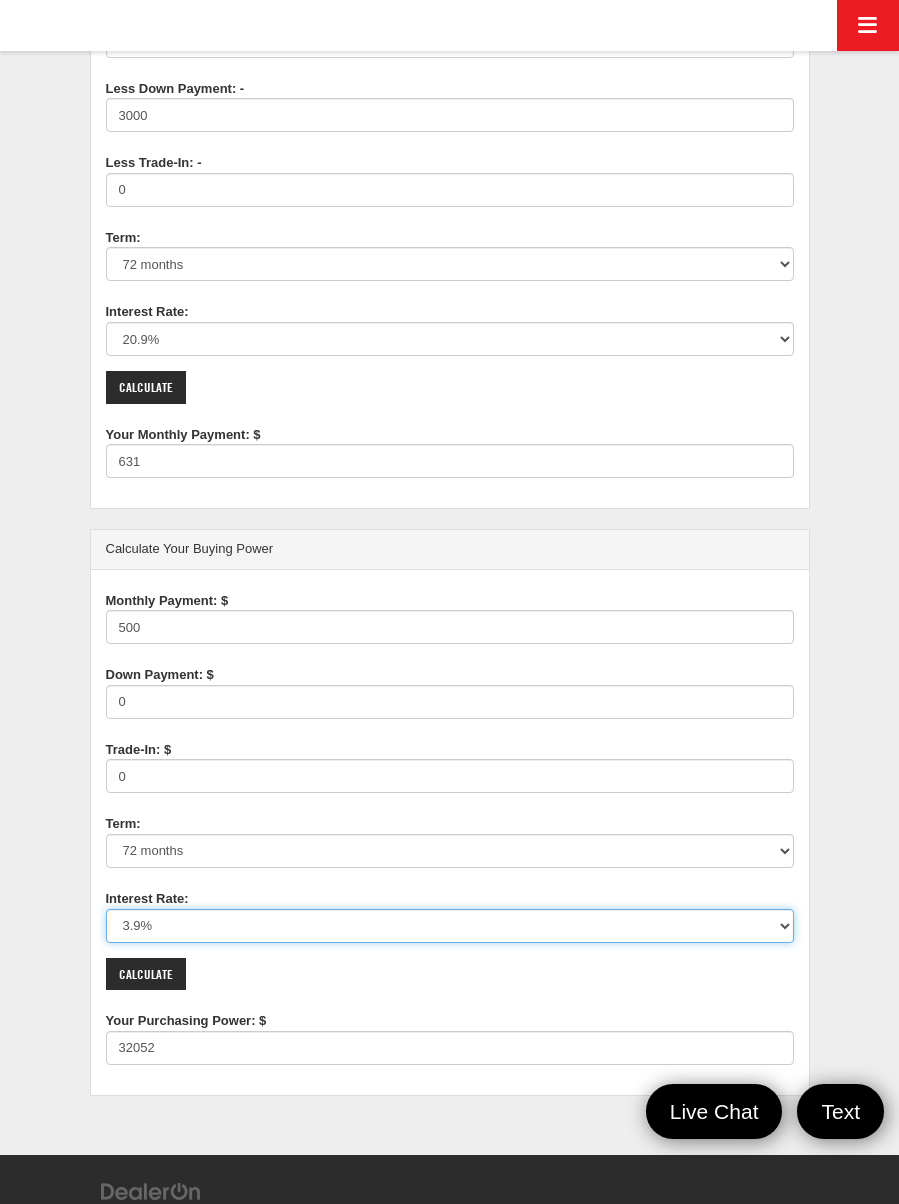 select on "20.9" 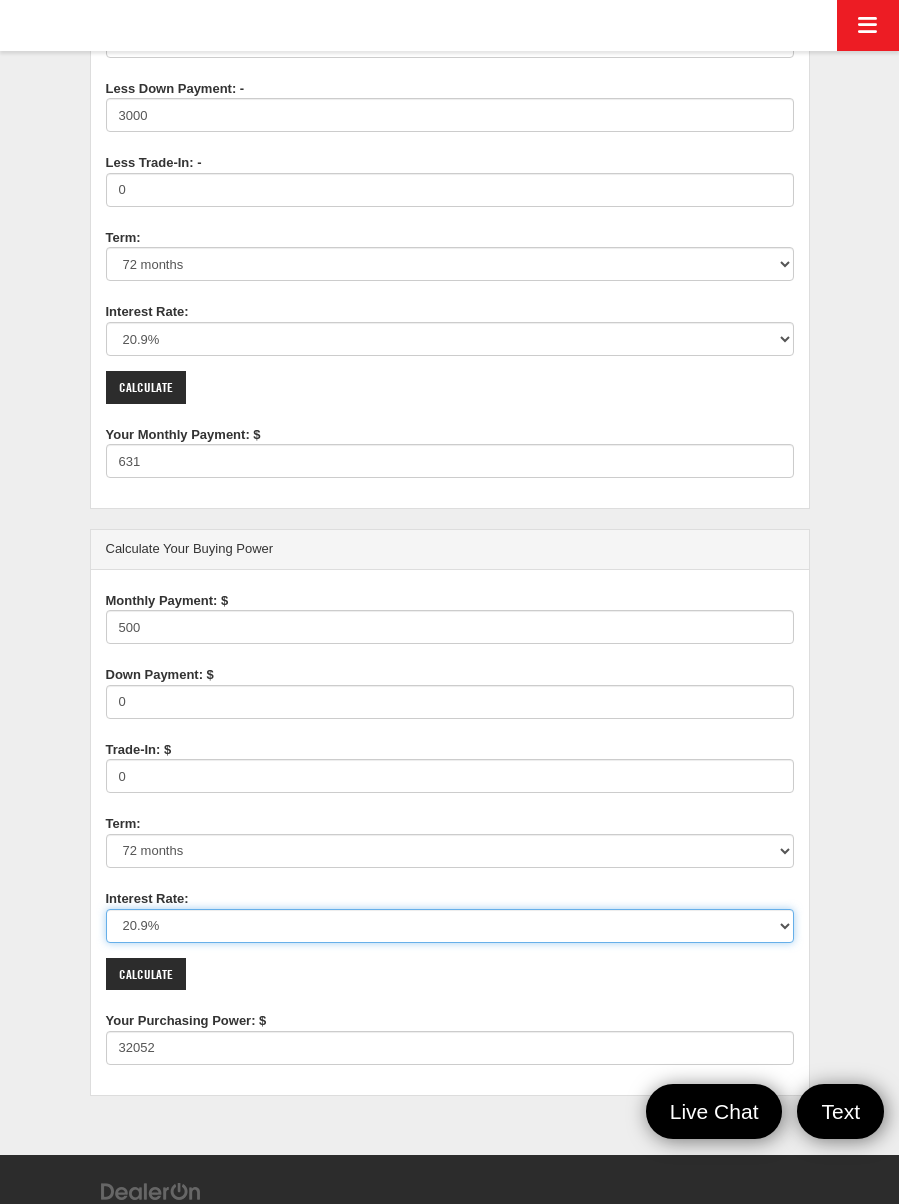 type on "20428" 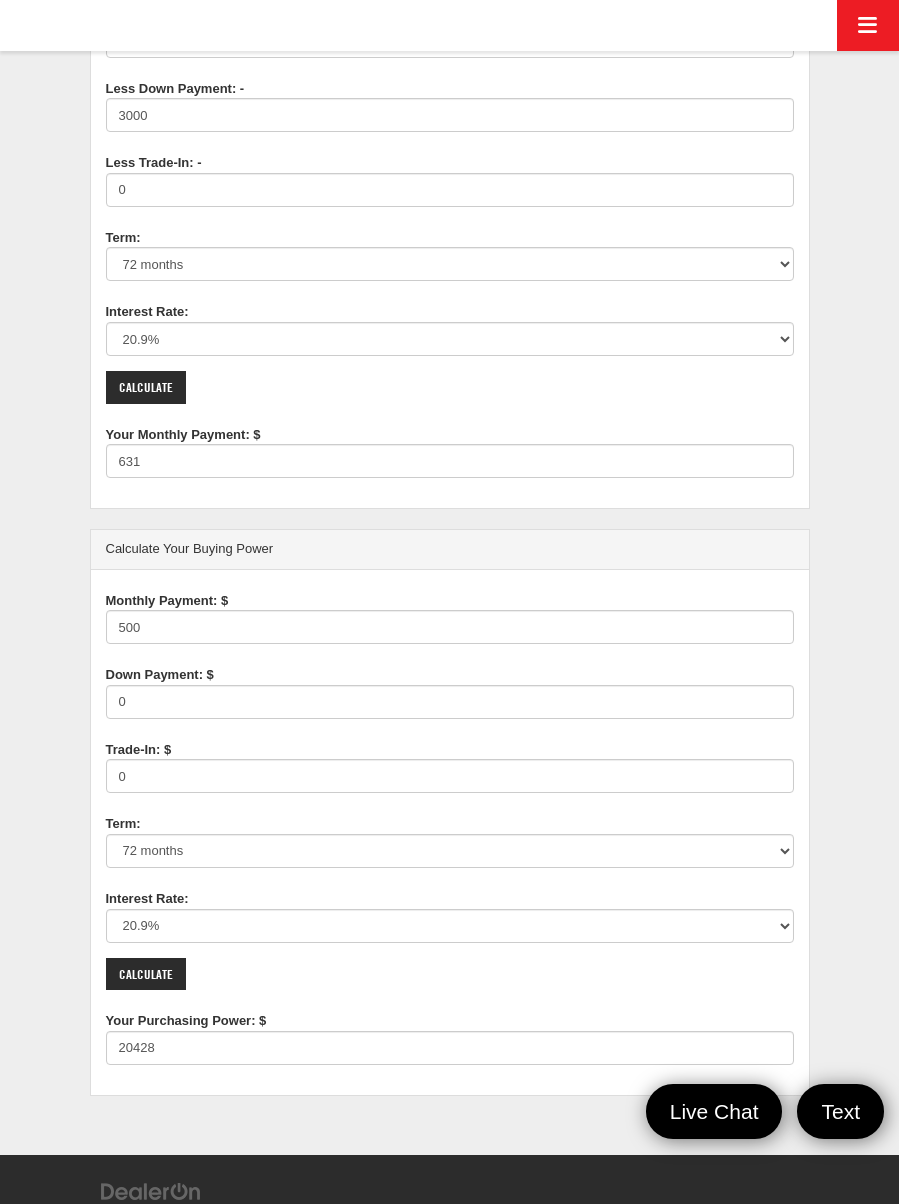 click on "Calculate" at bounding box center [146, 974] 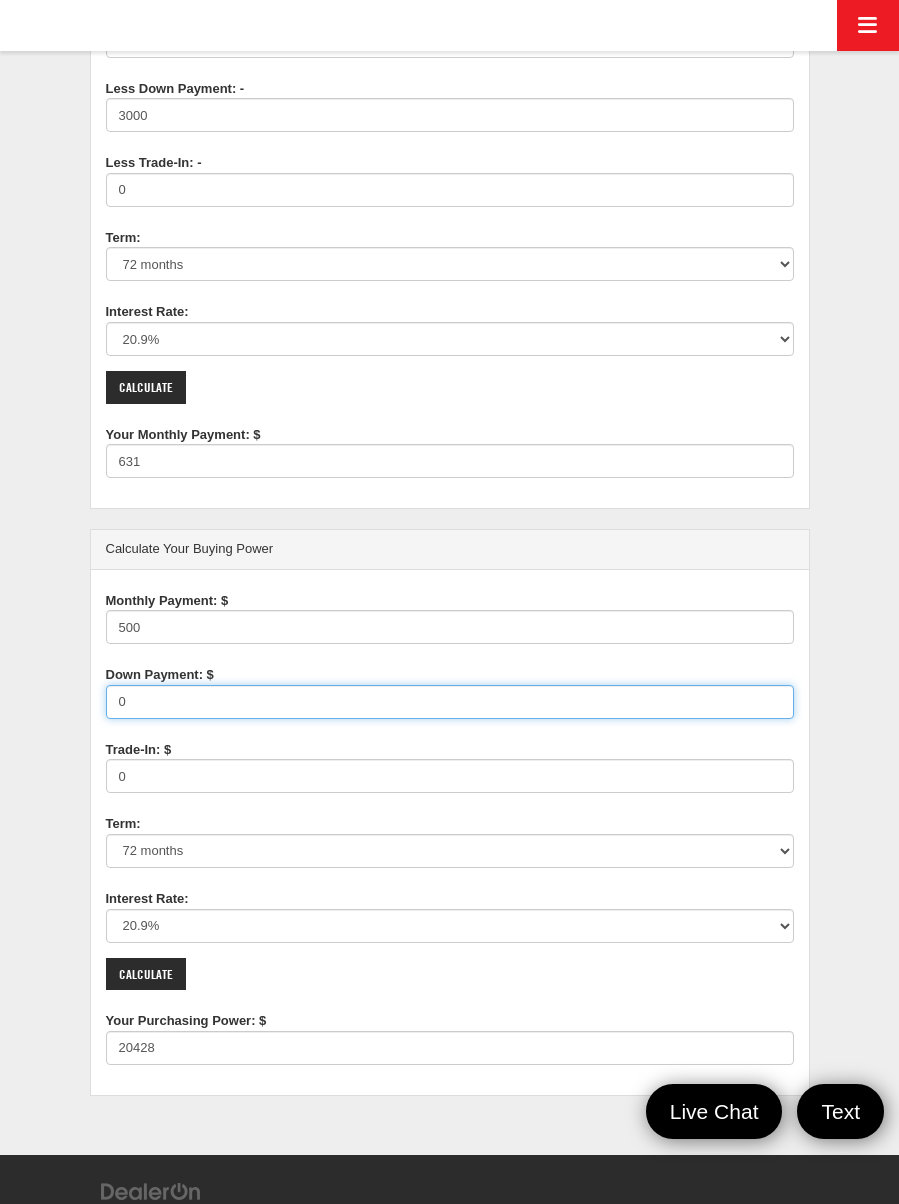 click on "0" at bounding box center [450, 702] 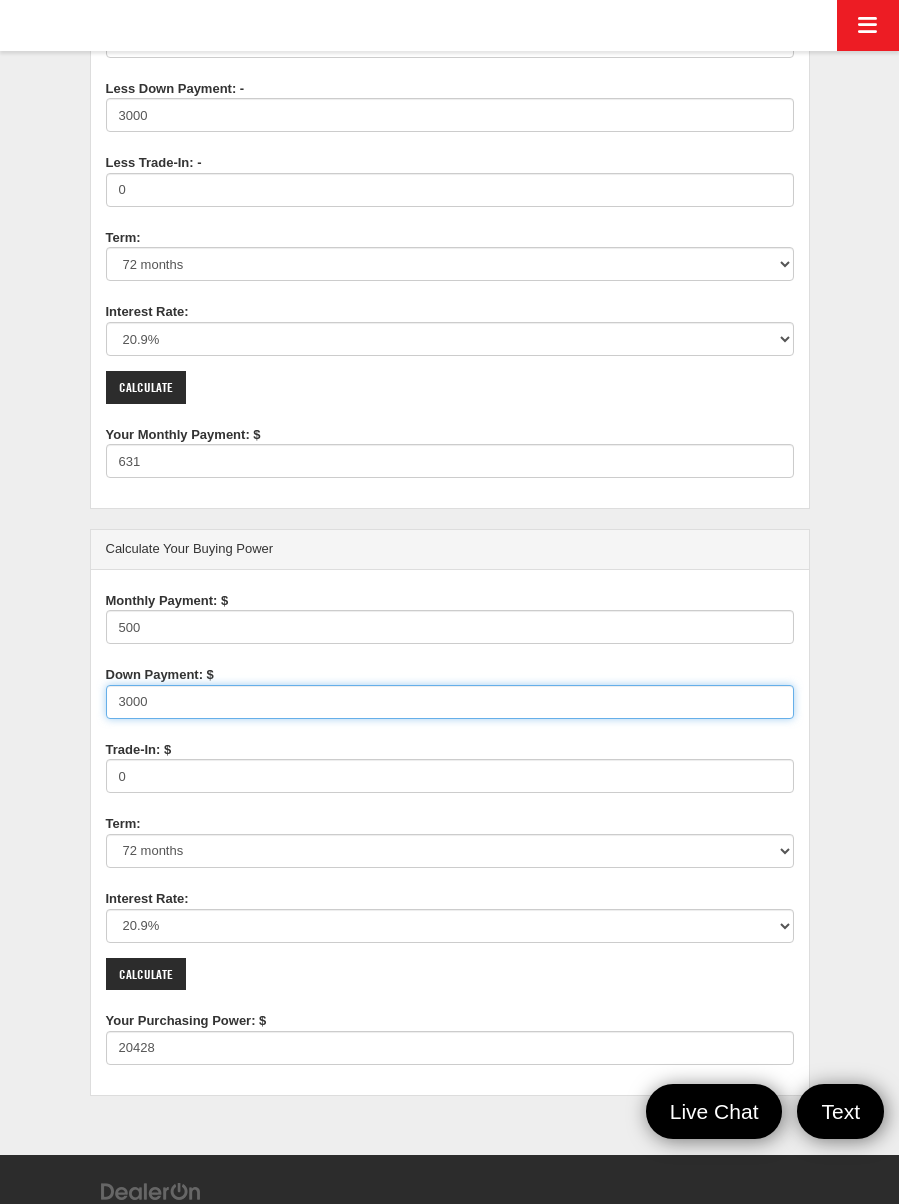 type on "3000" 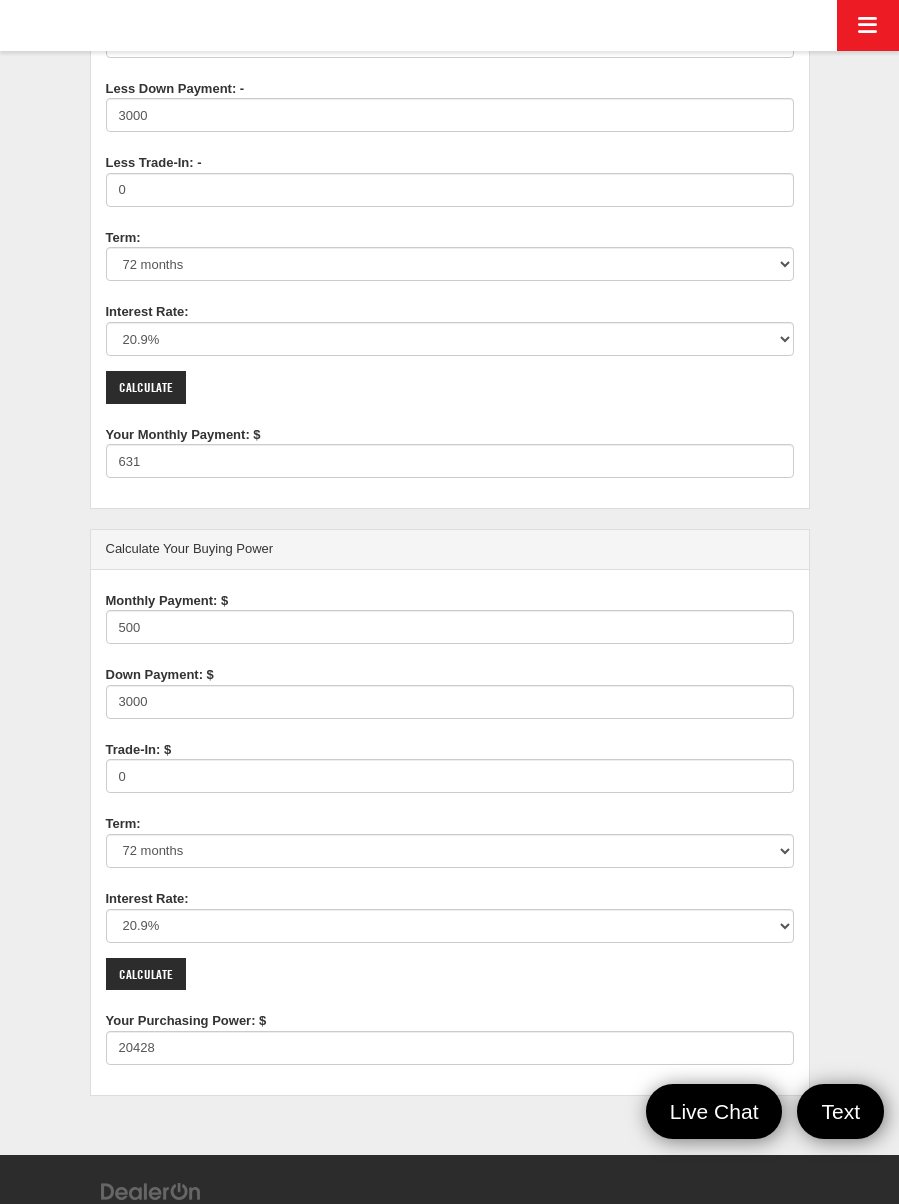 click on "Trade-In: $
0" at bounding box center (450, 764) 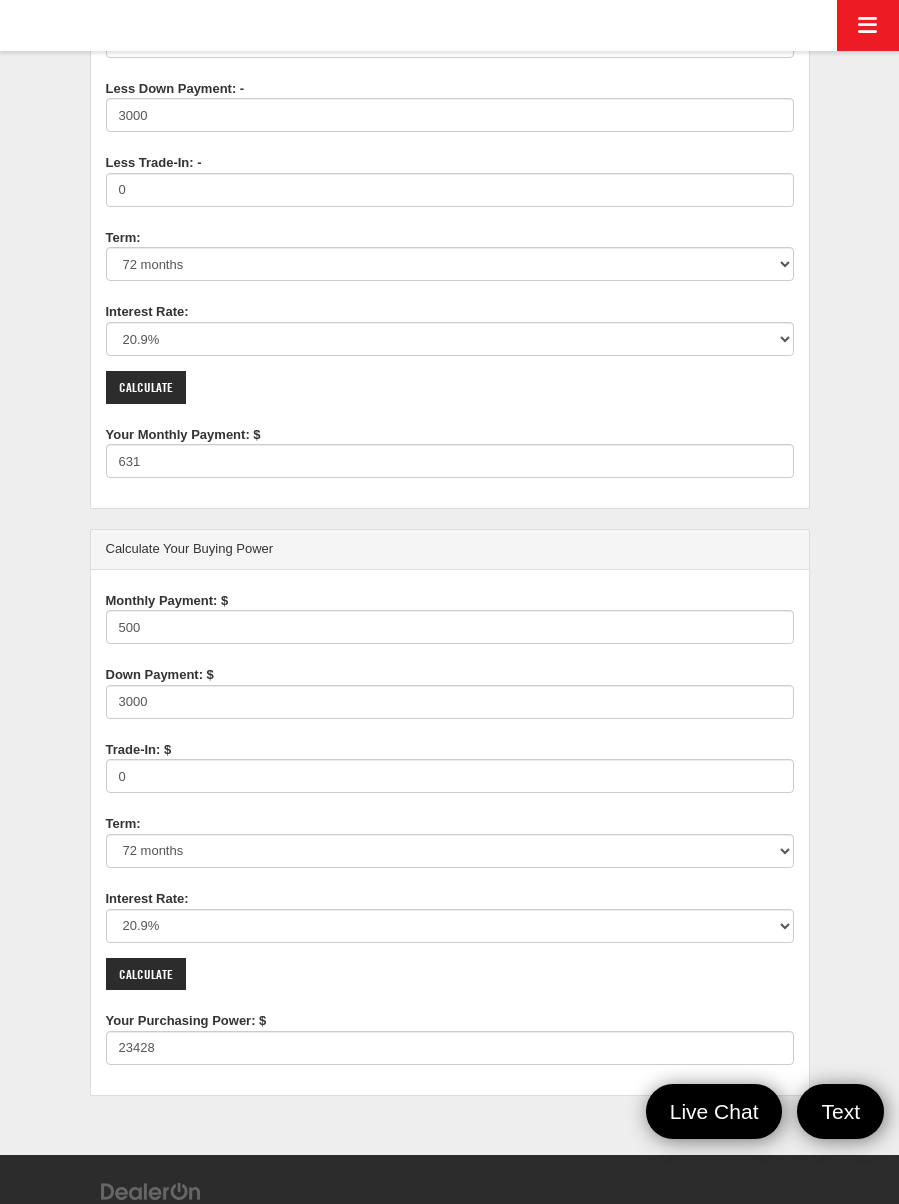click on "Calculate" at bounding box center [146, 974] 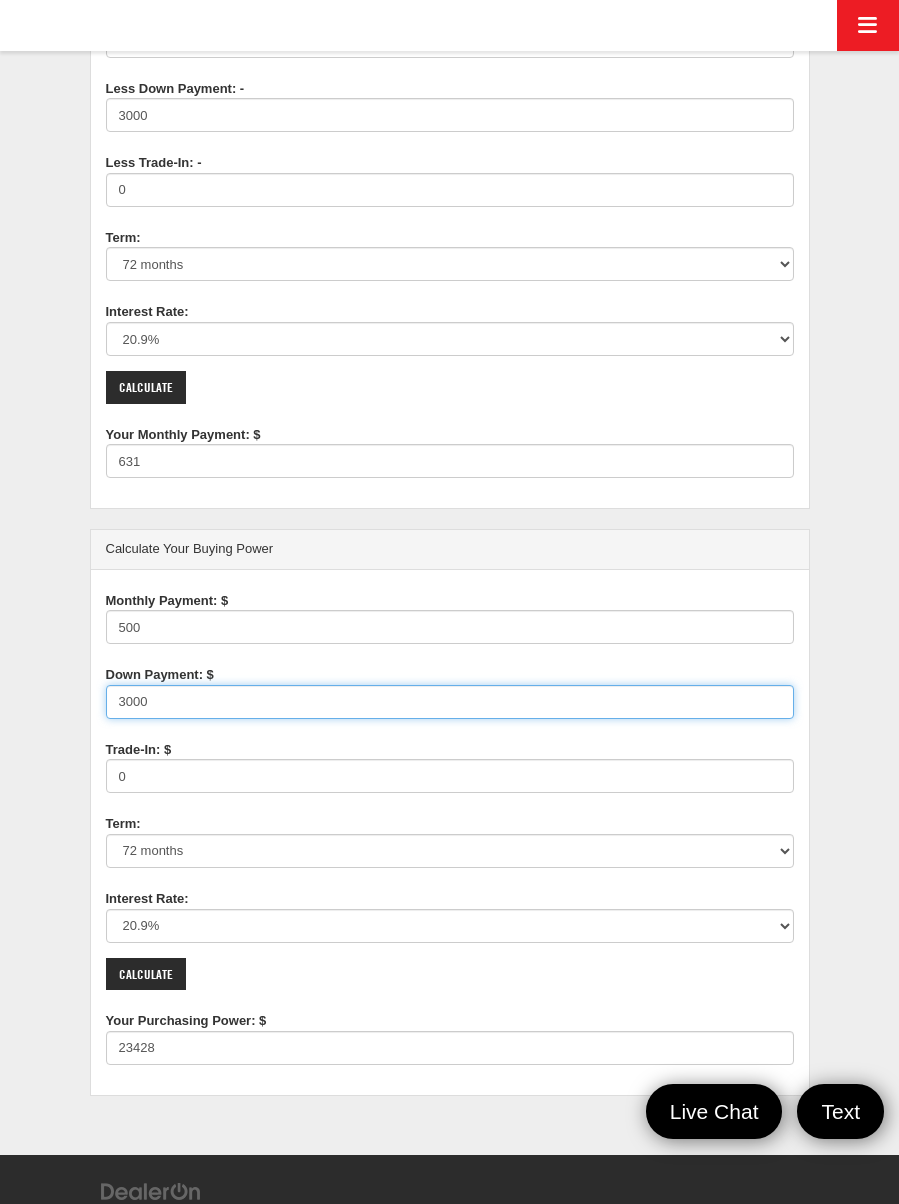 click on "3000" at bounding box center [450, 702] 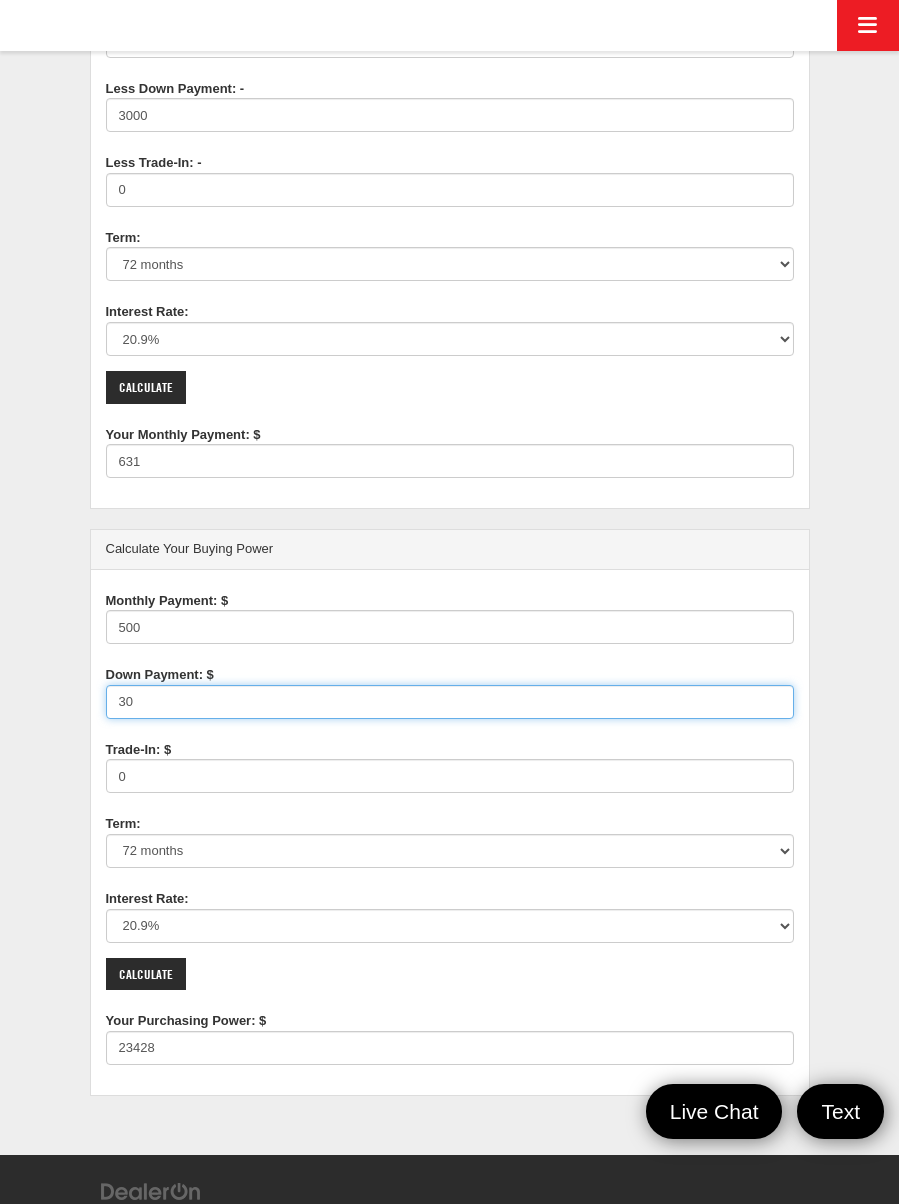 type on "3" 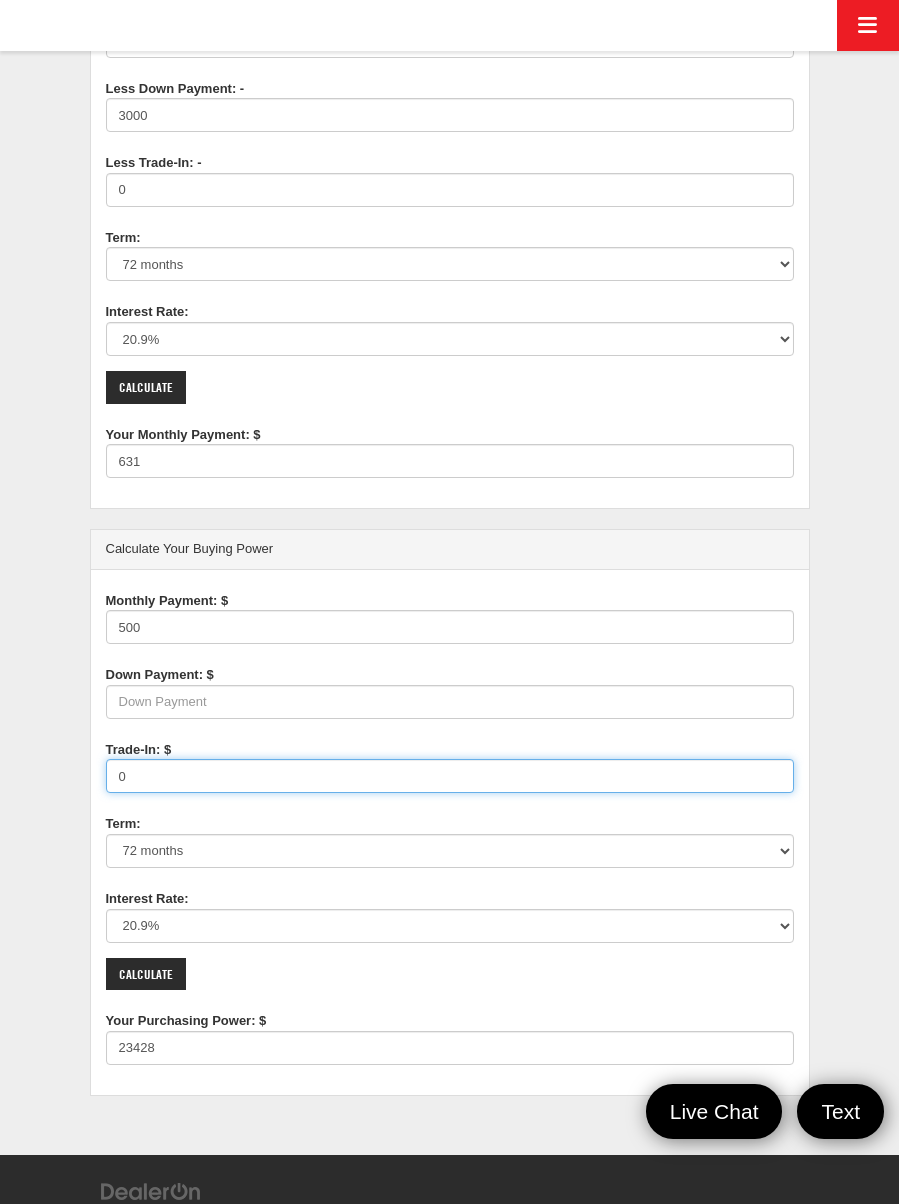 click on "Calculate" at bounding box center (146, 974) 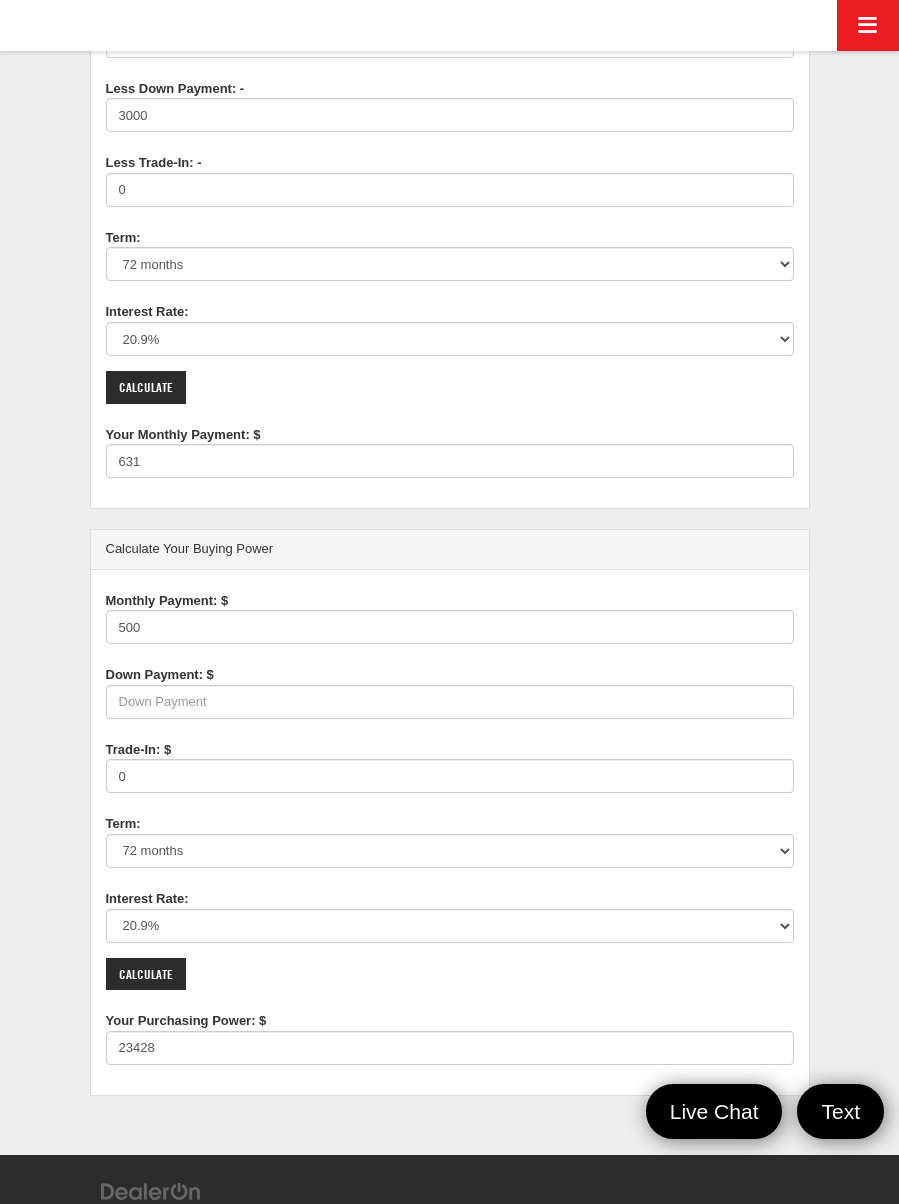 click on "Calculate" at bounding box center (146, 974) 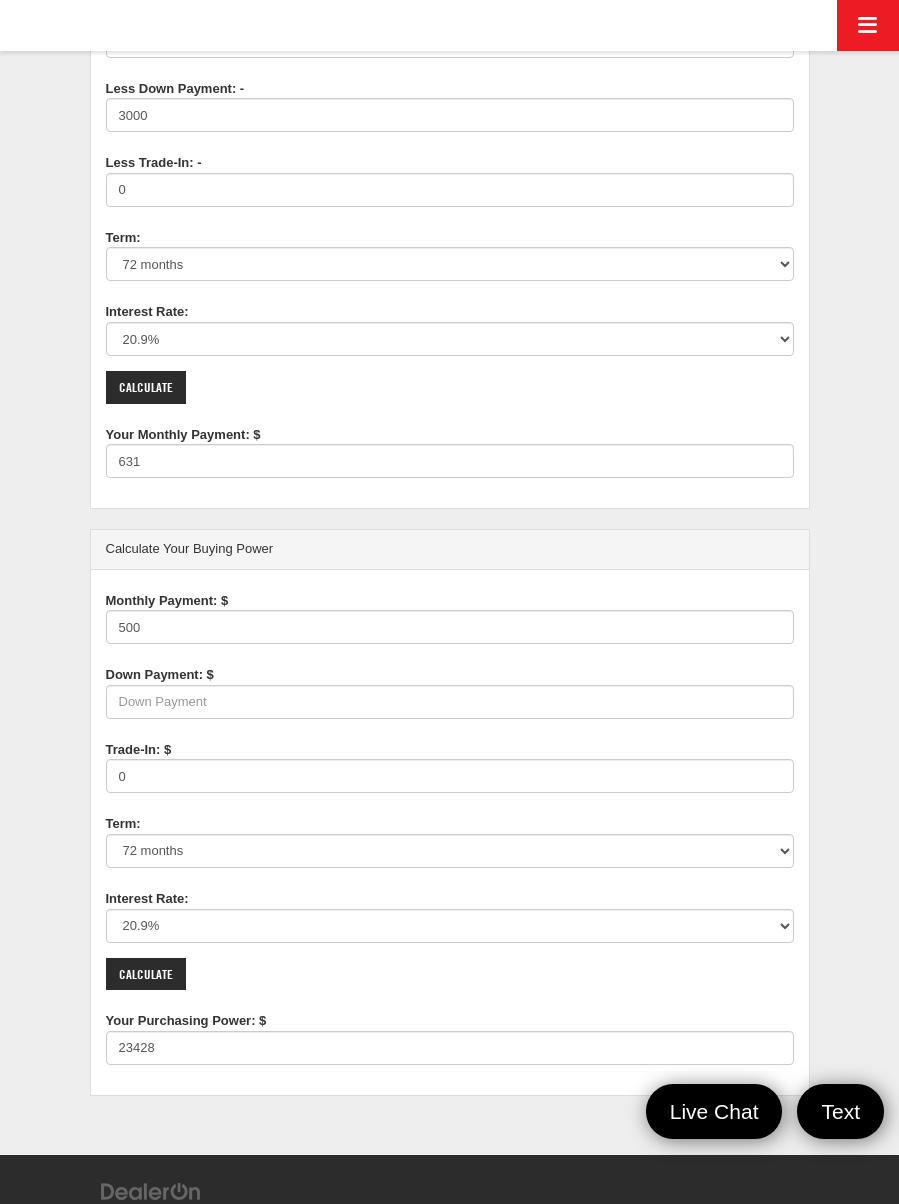 click on "Calculate" at bounding box center [146, 974] 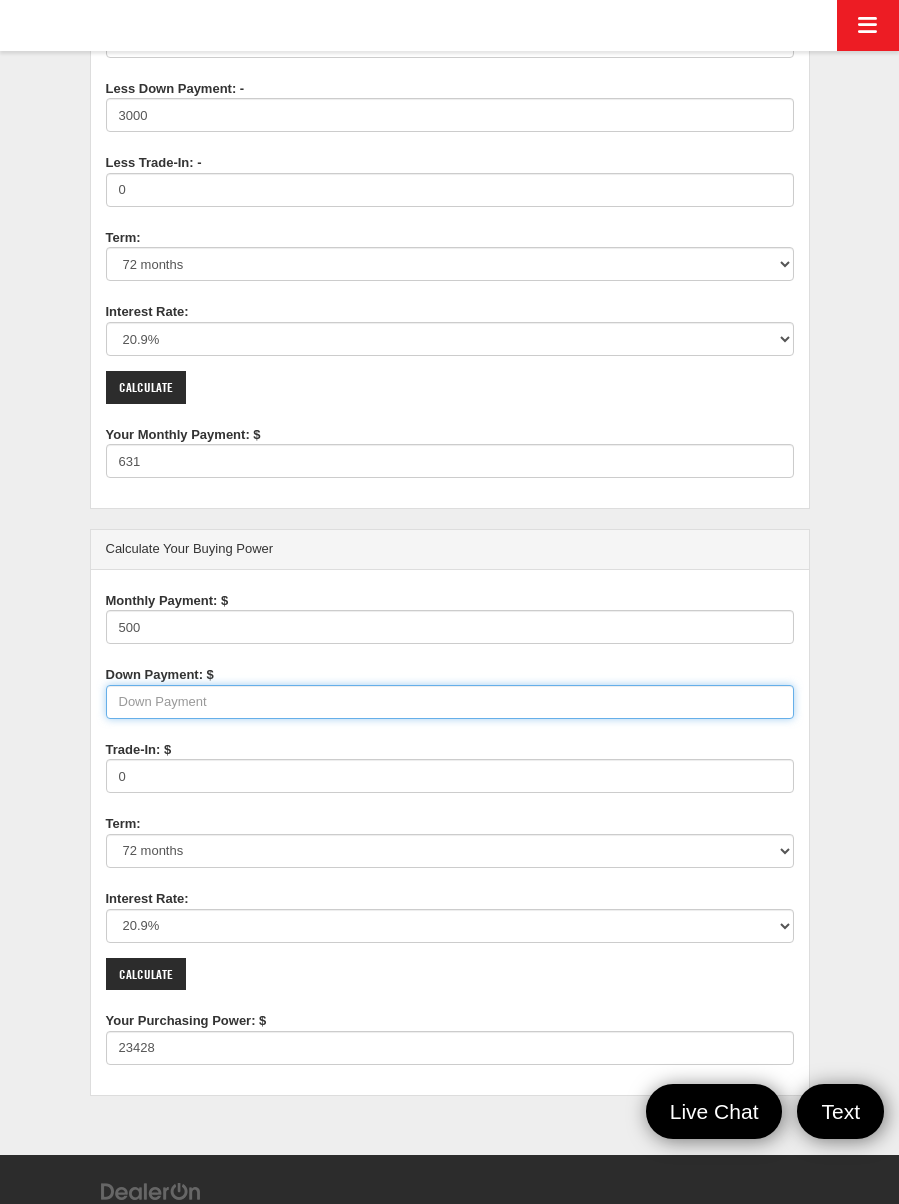 click on "Down Payment: $" at bounding box center (450, 702) 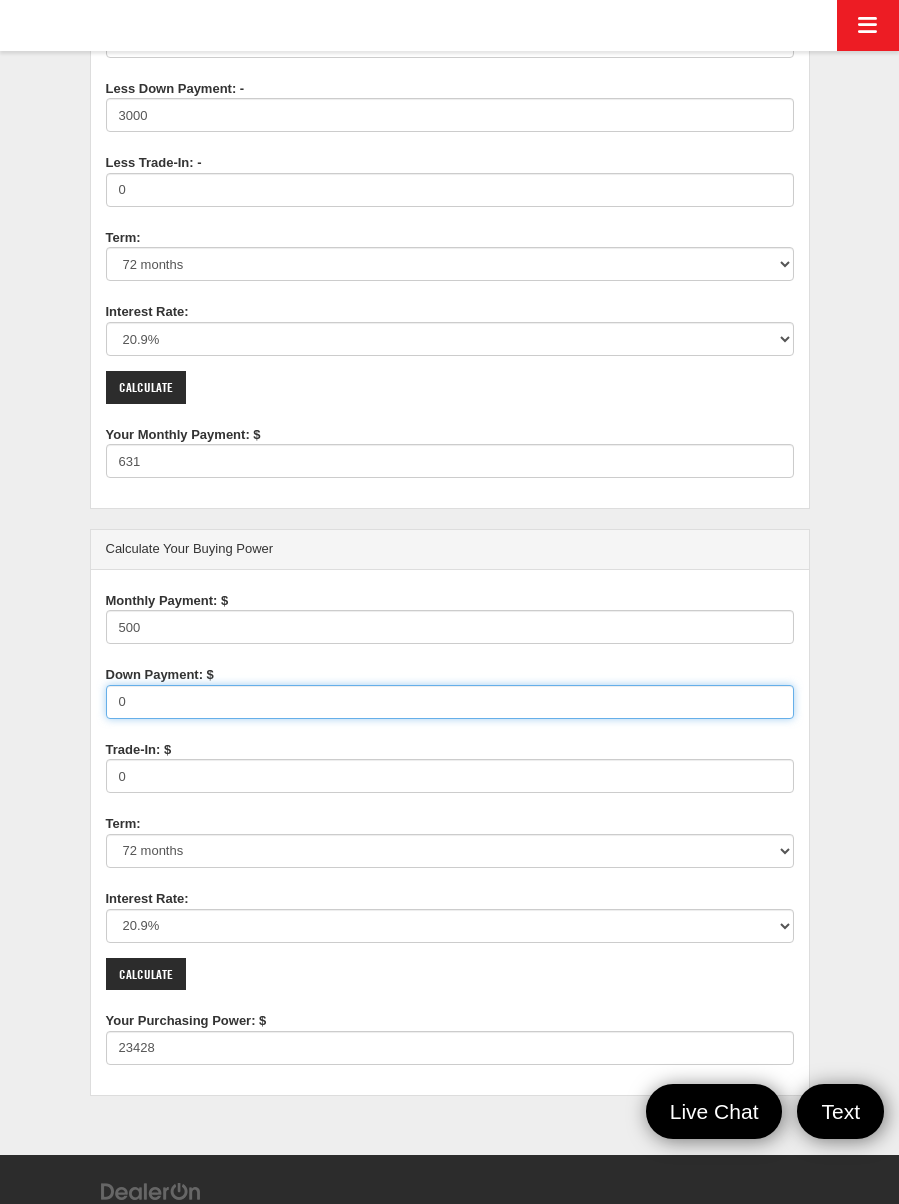 type on "0" 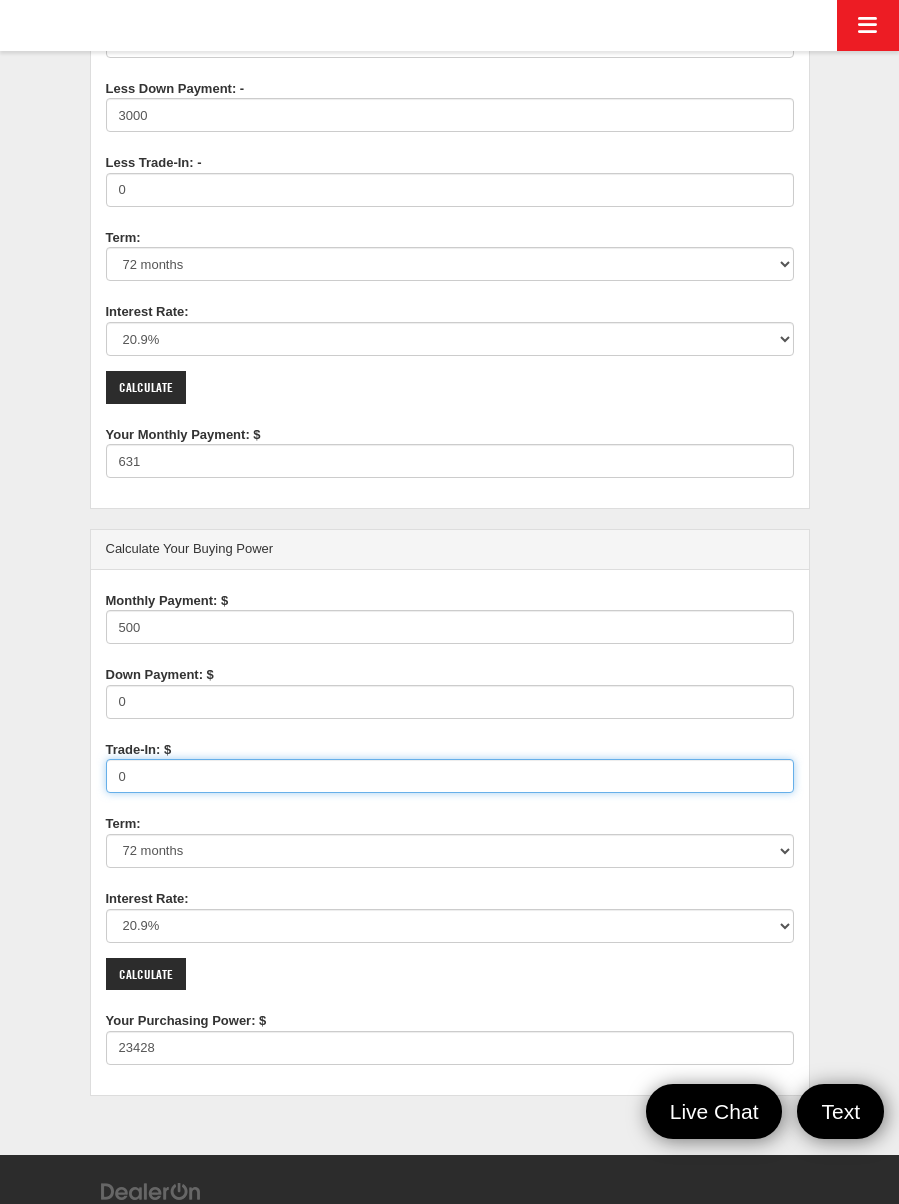 type on "20428" 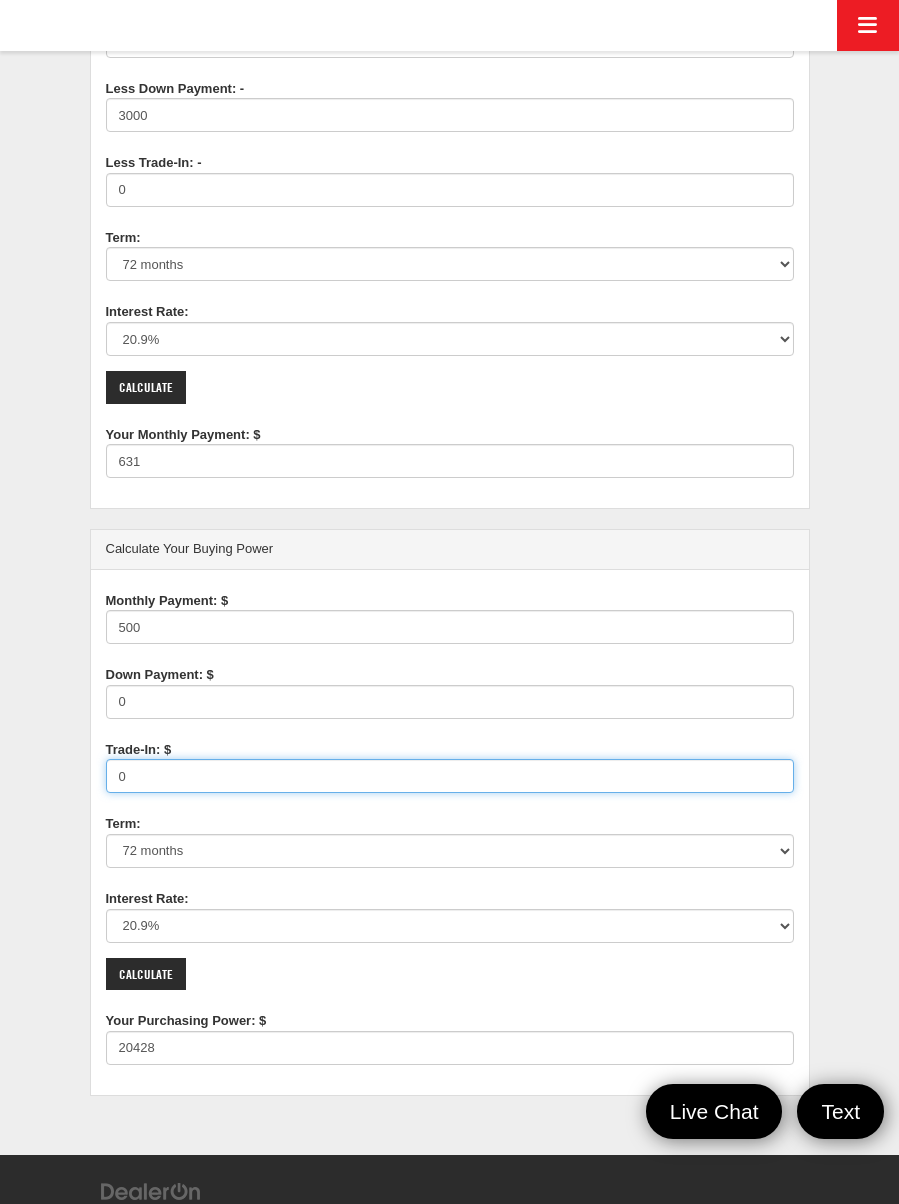 click on "Calculate" at bounding box center (146, 974) 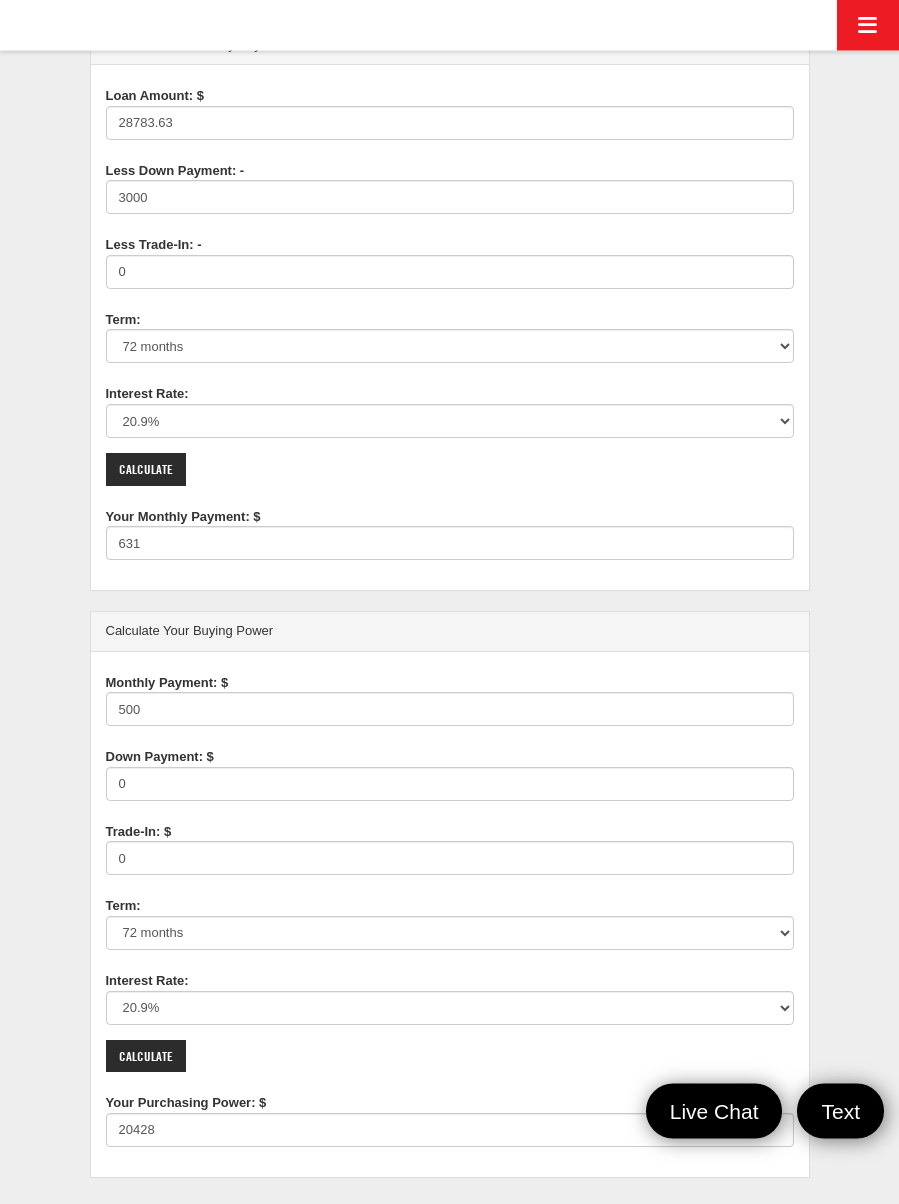 scroll, scrollTop: 207, scrollLeft: 0, axis: vertical 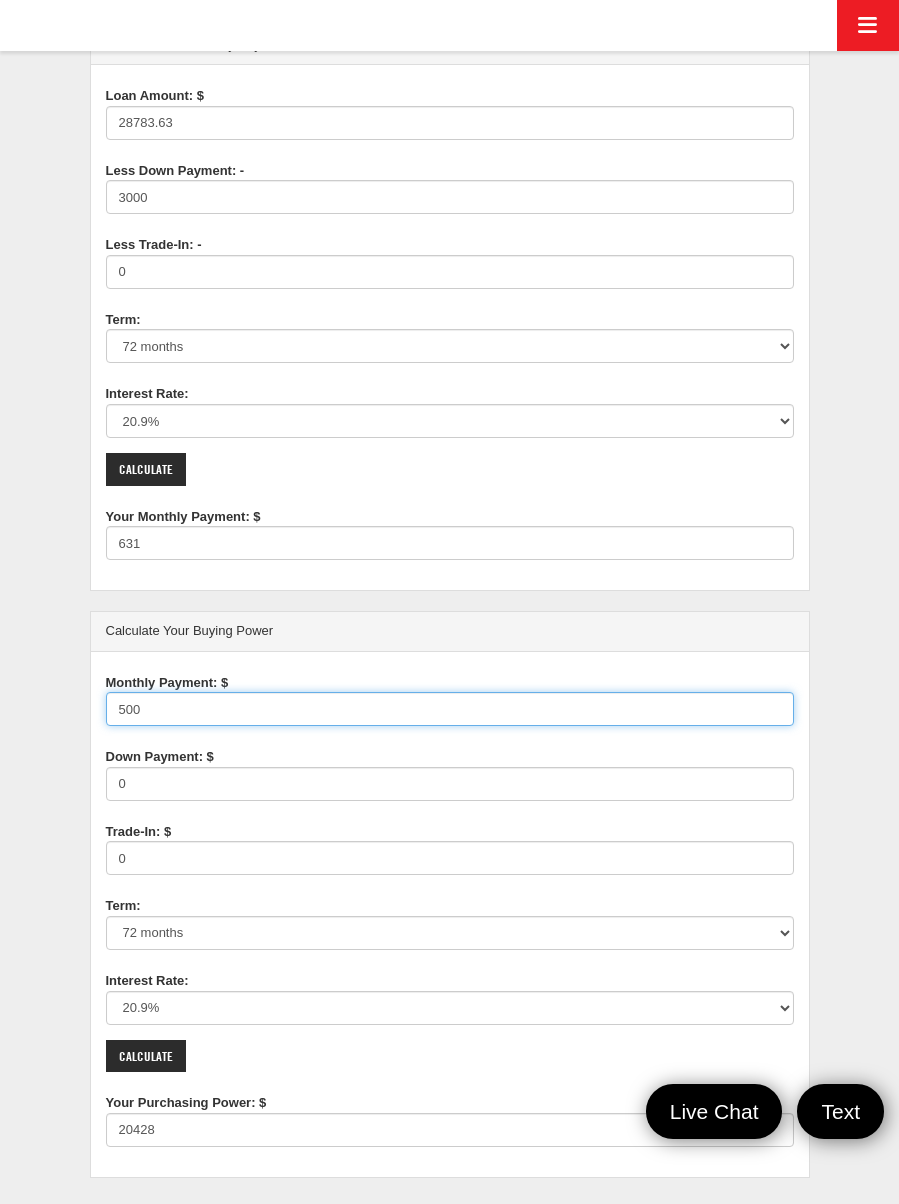 click on "500" at bounding box center (450, 709) 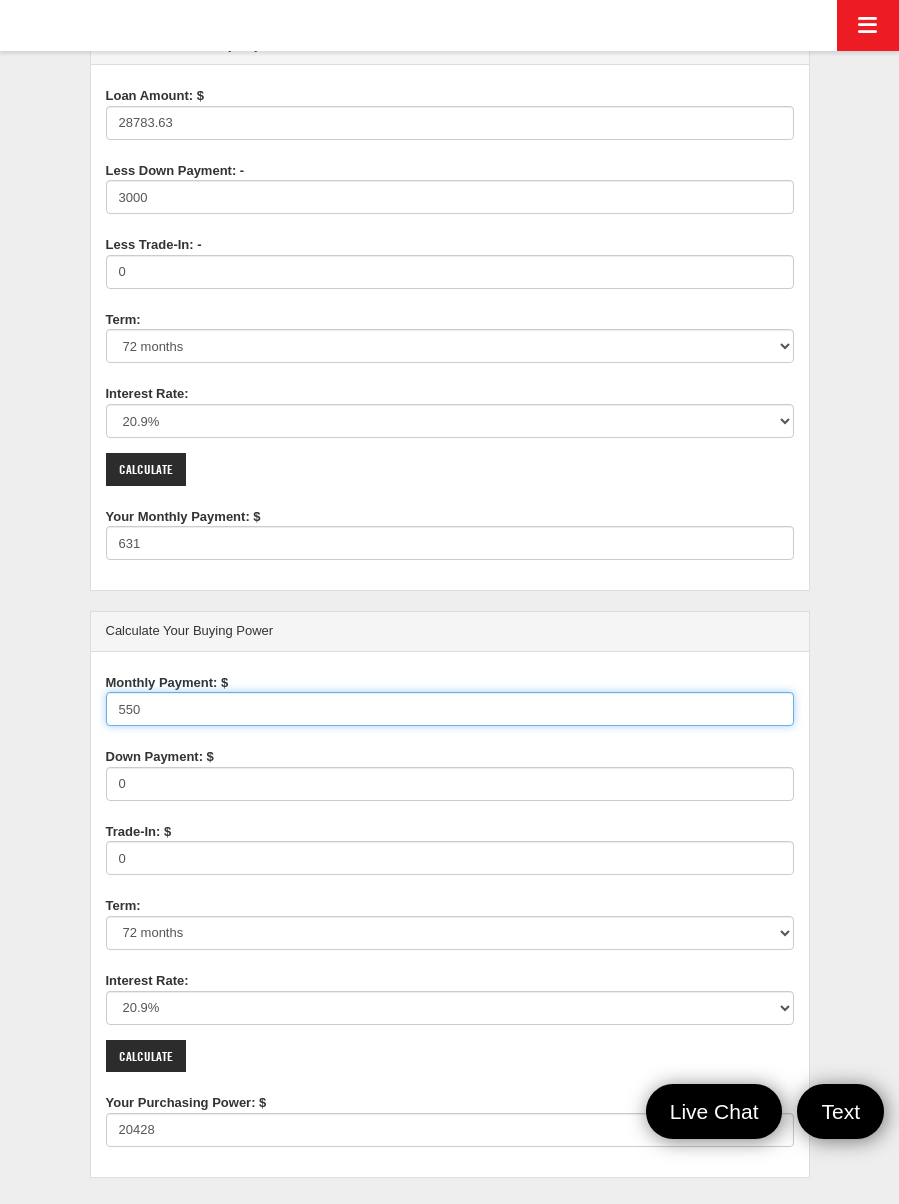 type on "550" 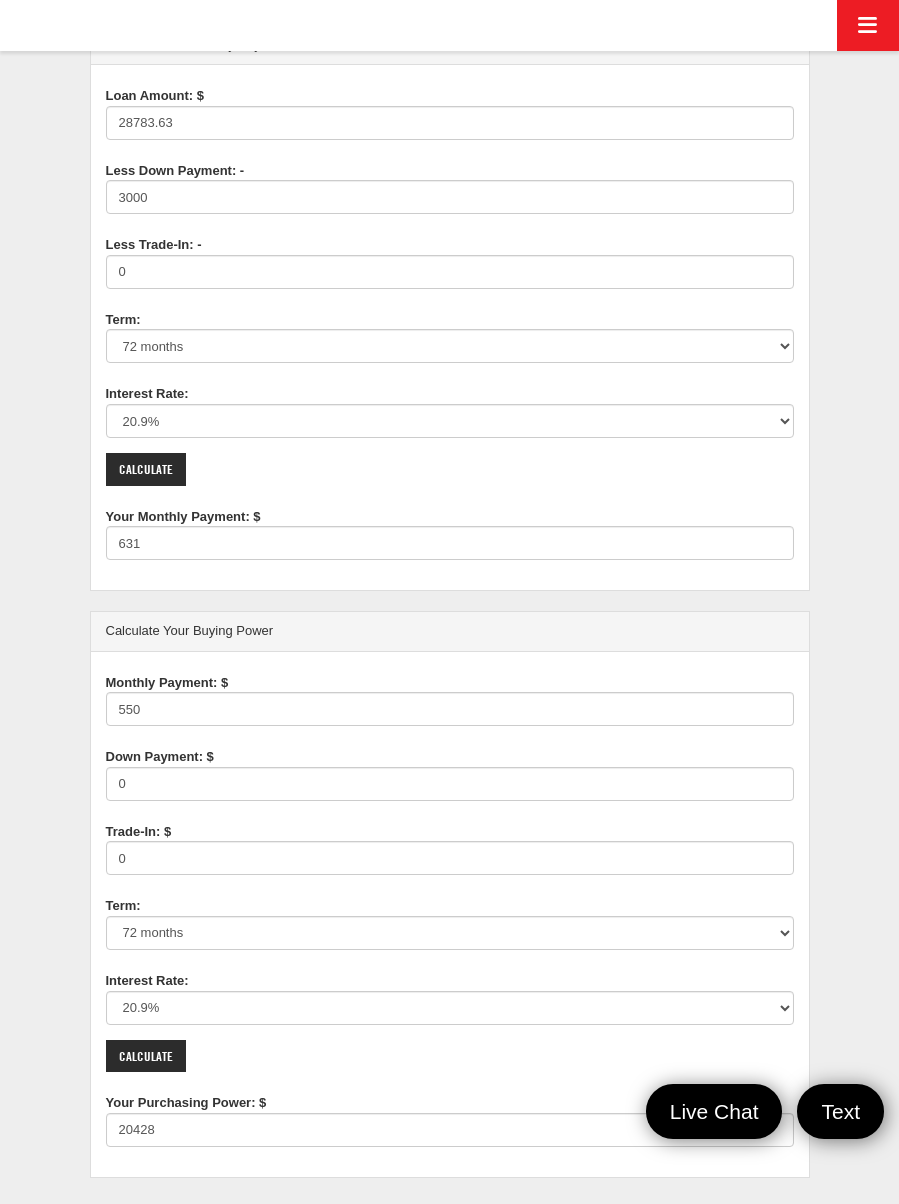click on "Calculate" at bounding box center (450, 1056) 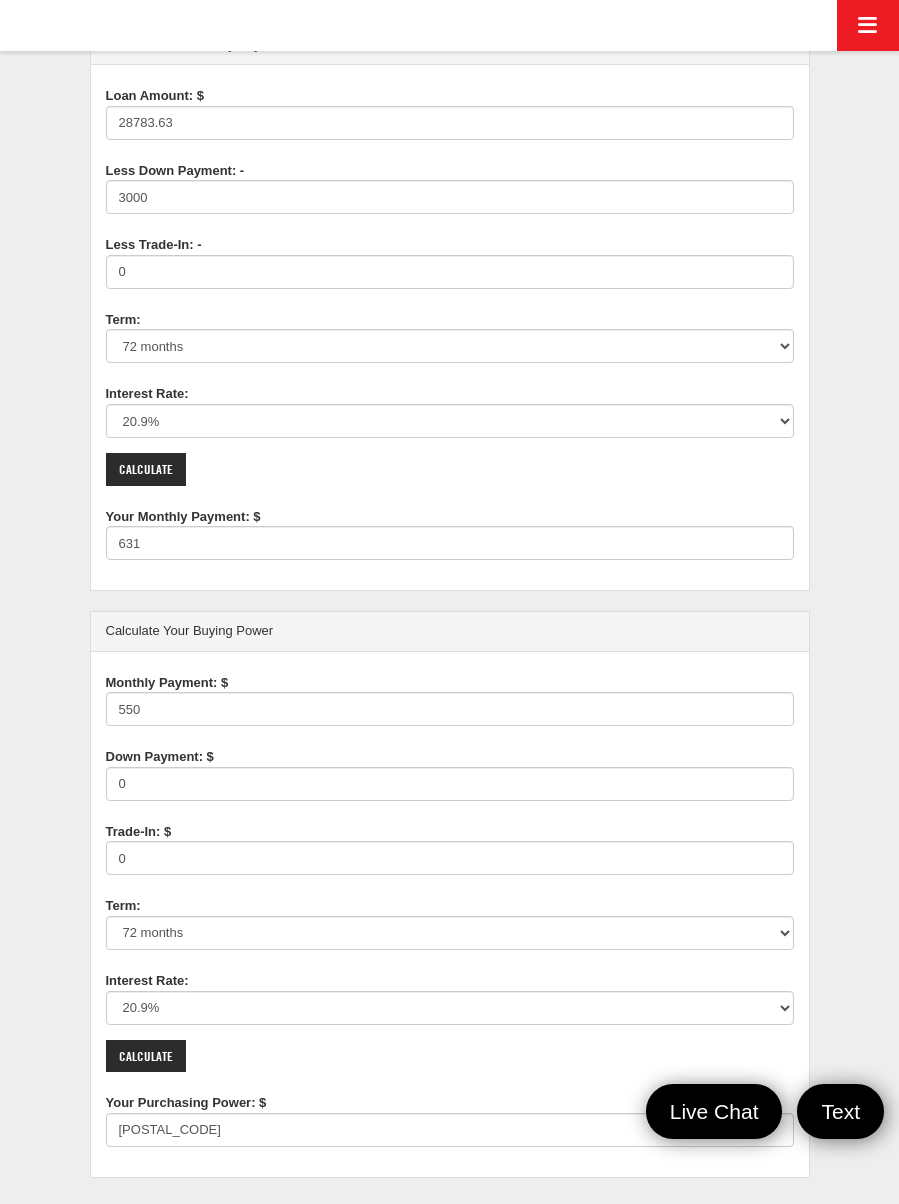 click on "Calculate" at bounding box center (450, 1056) 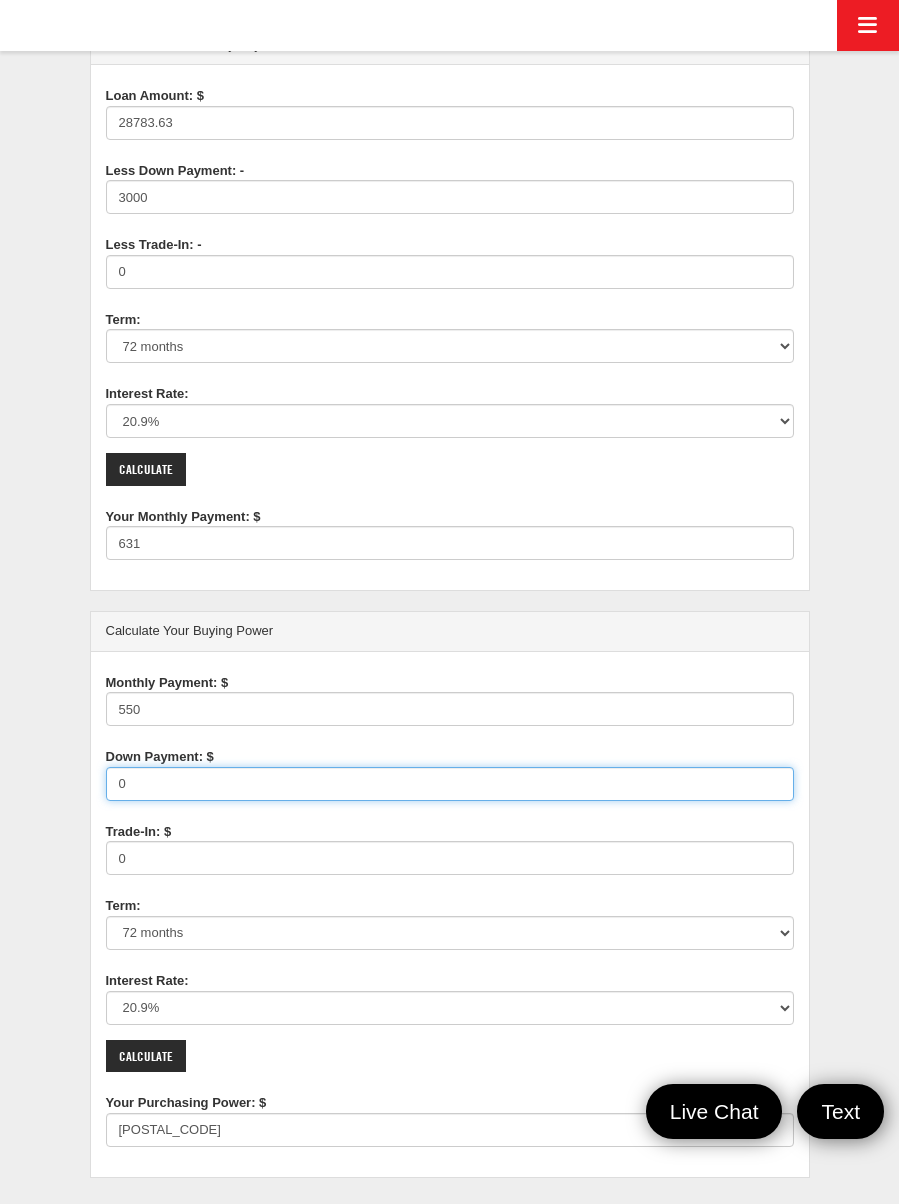 click on "0" at bounding box center [450, 784] 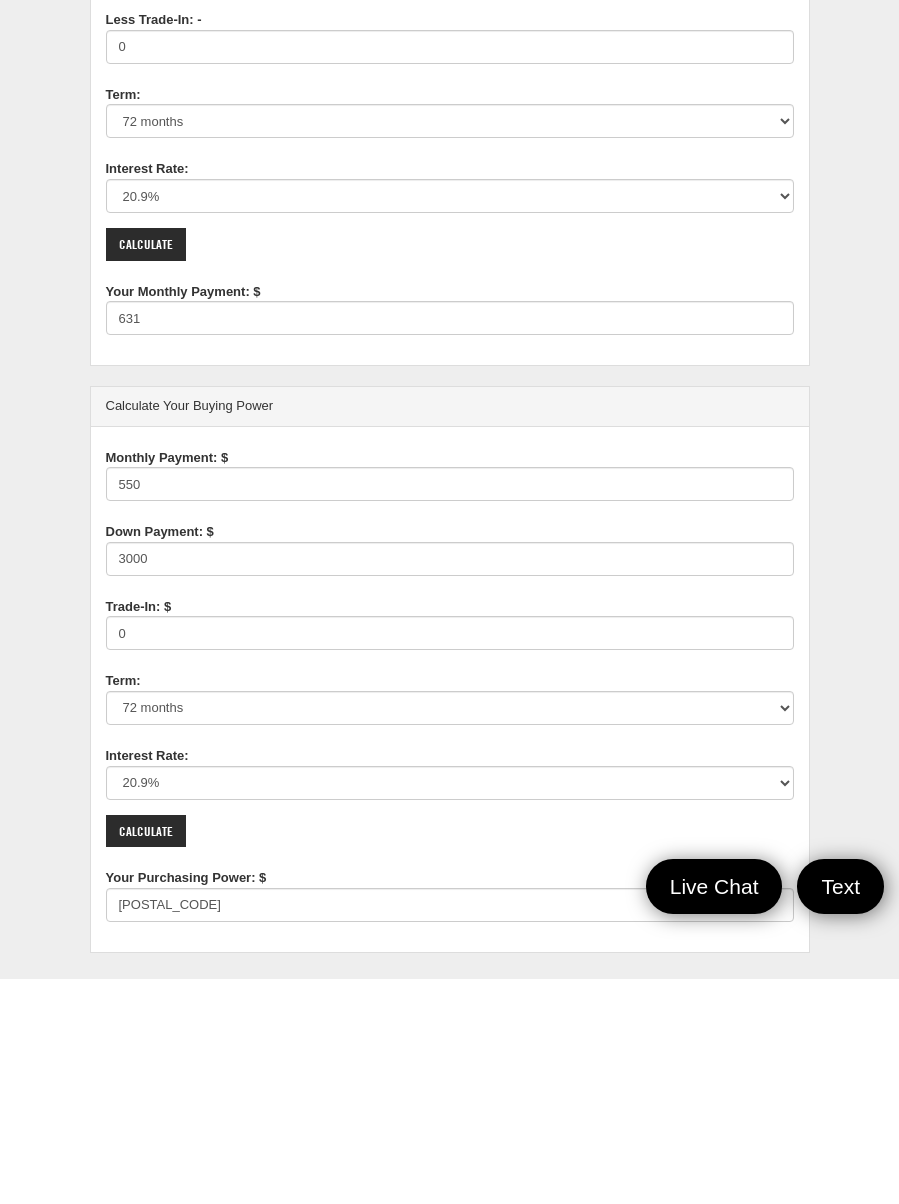 scroll, scrollTop: 289, scrollLeft: 0, axis: vertical 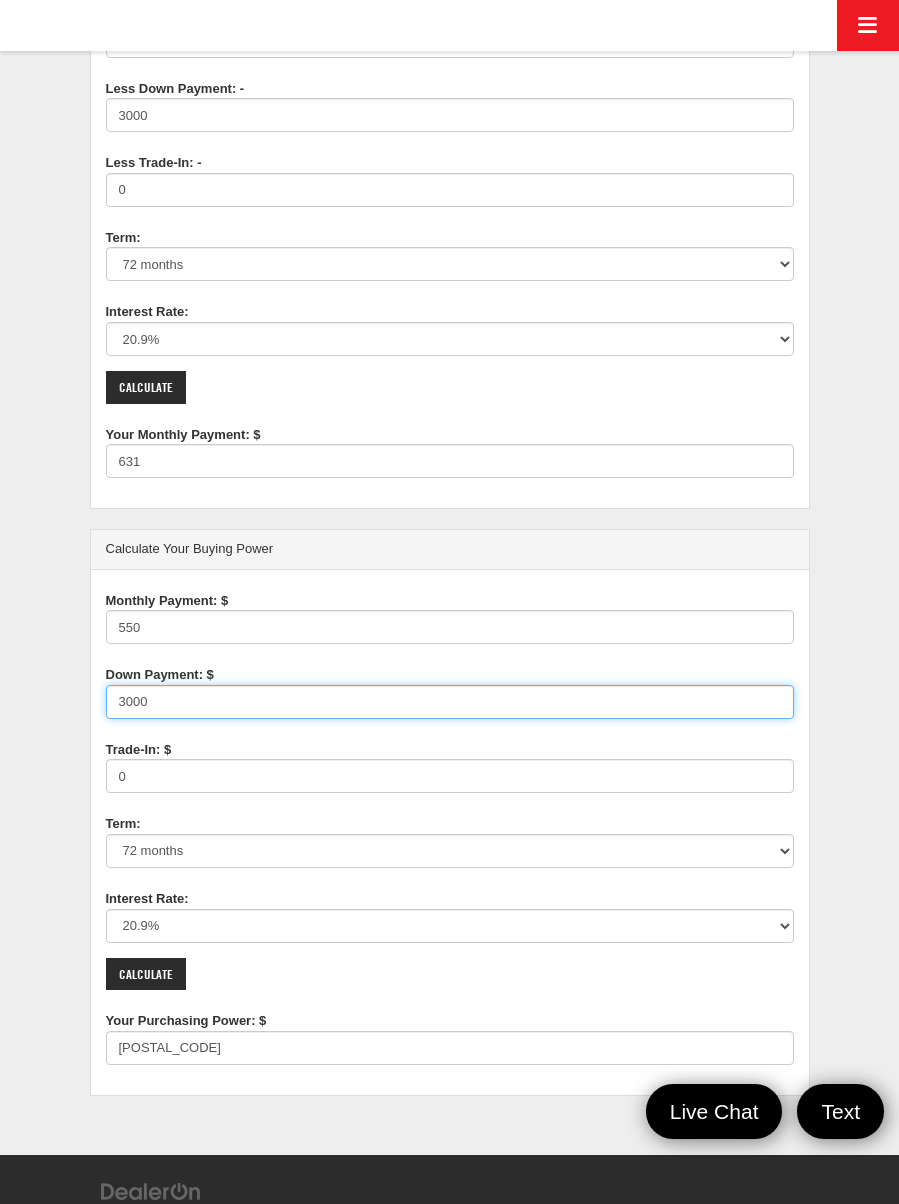 type on "3000" 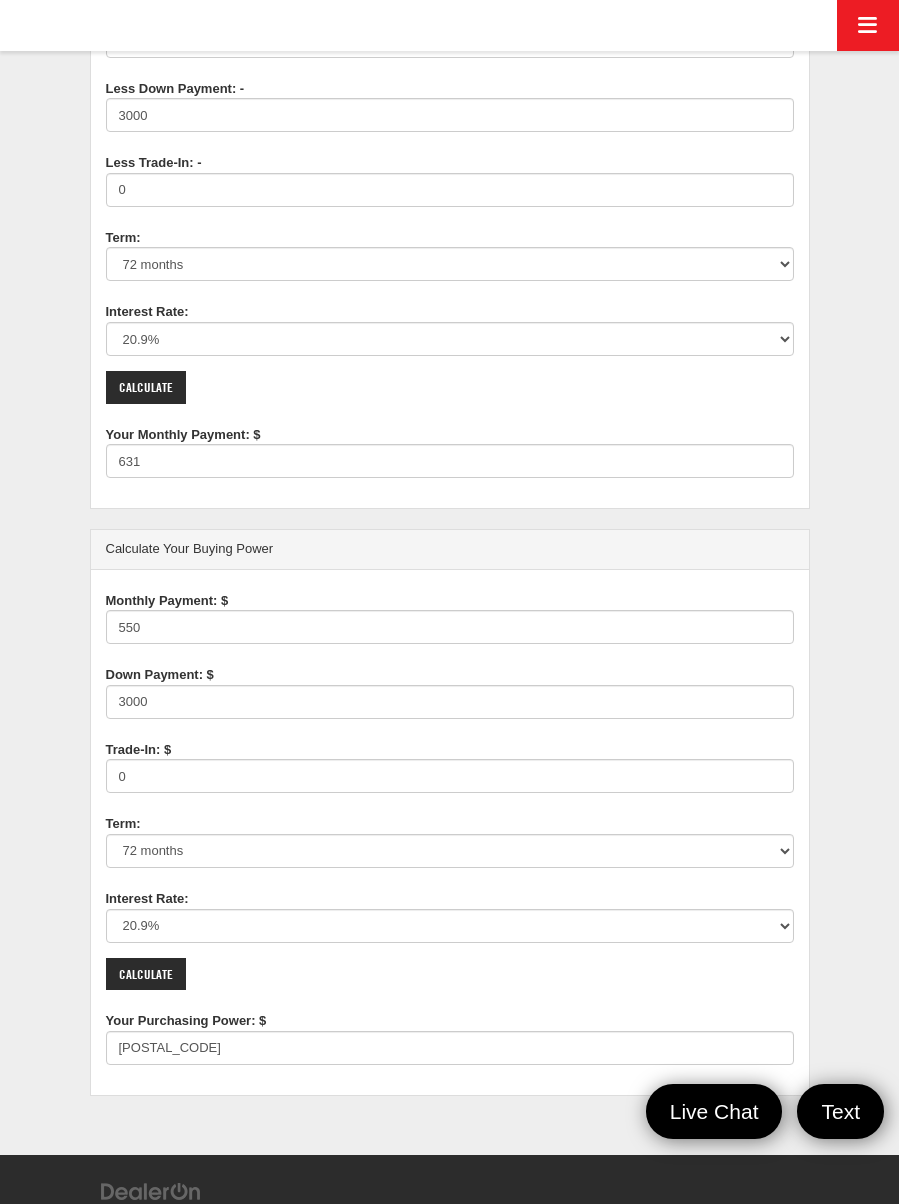 click on "Calculate" at bounding box center [146, 974] 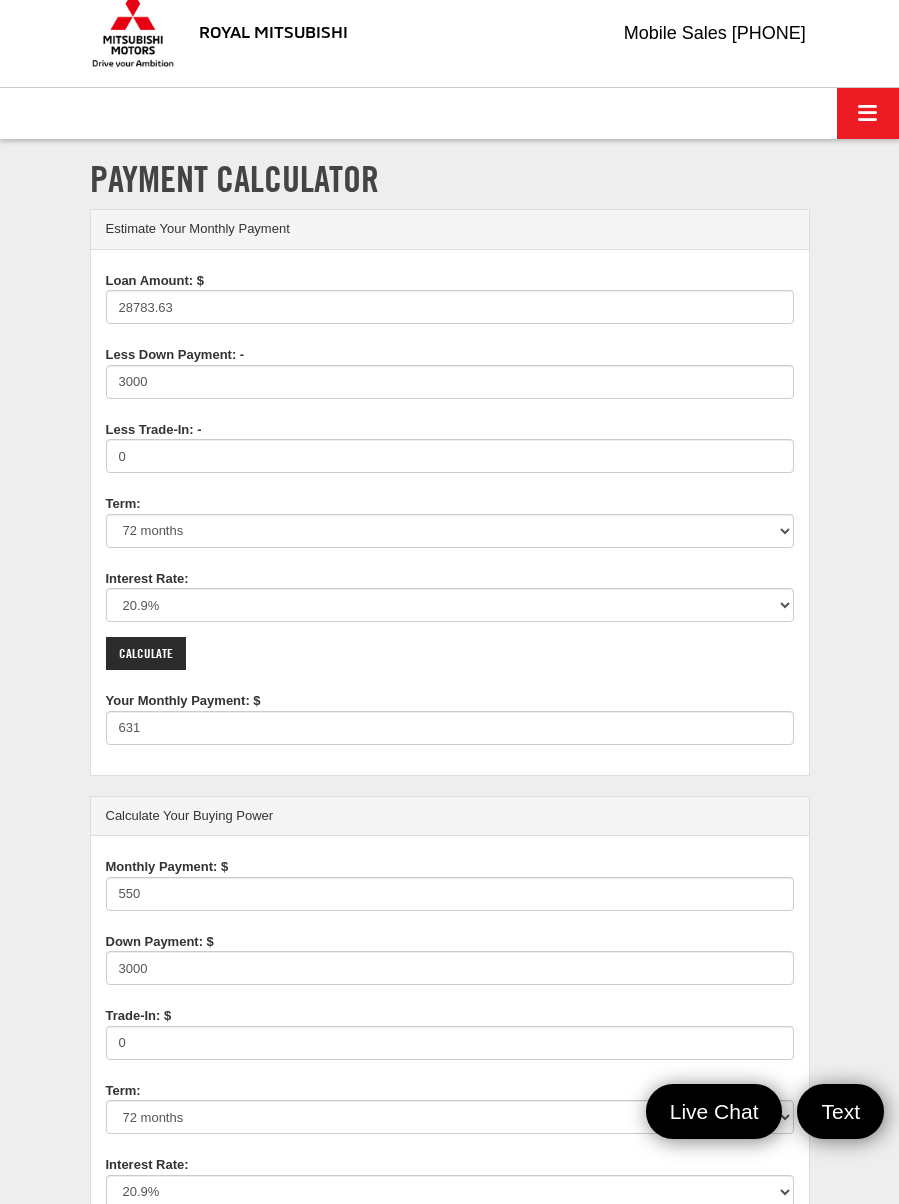 scroll, scrollTop: 0, scrollLeft: 0, axis: both 